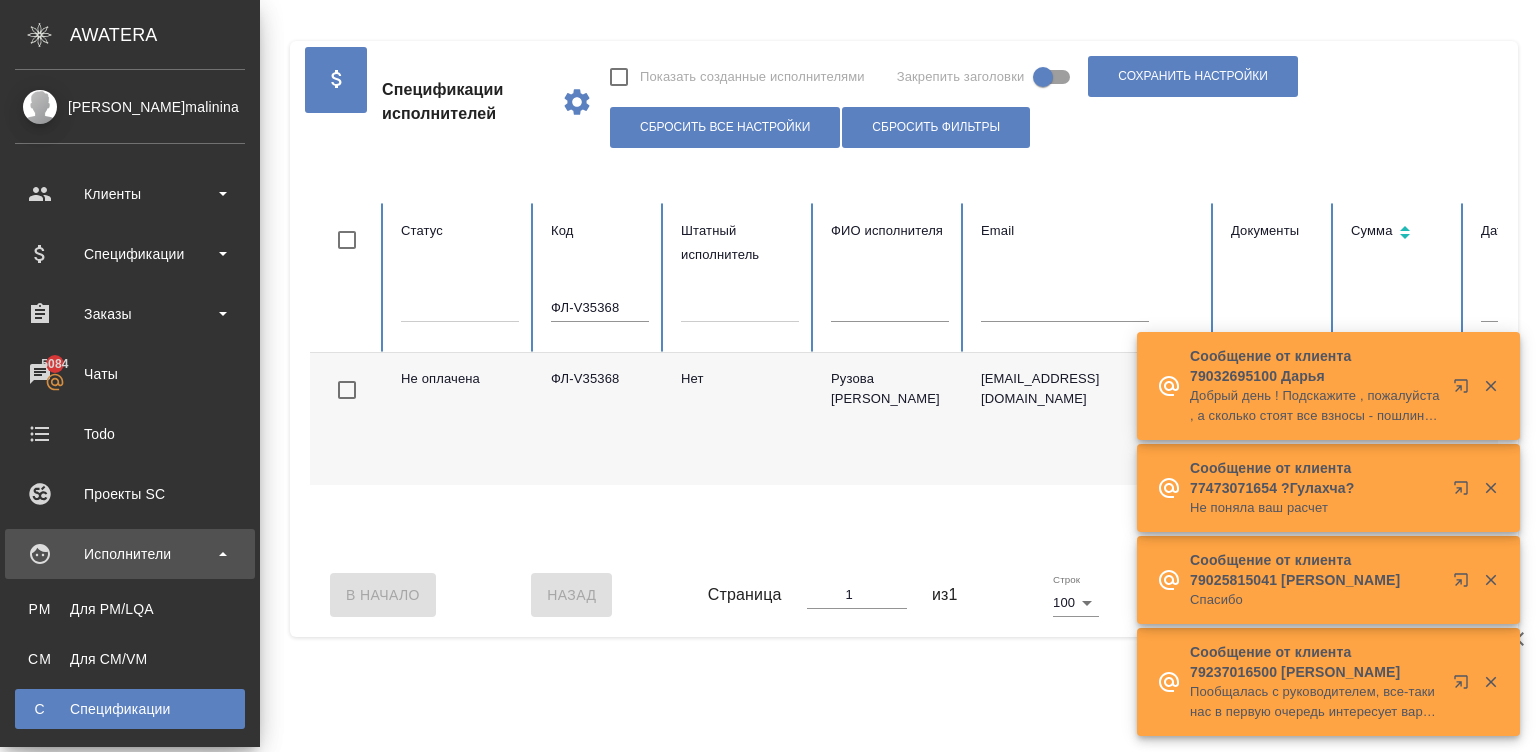 click on "Для CM/VM" at bounding box center (130, 659) 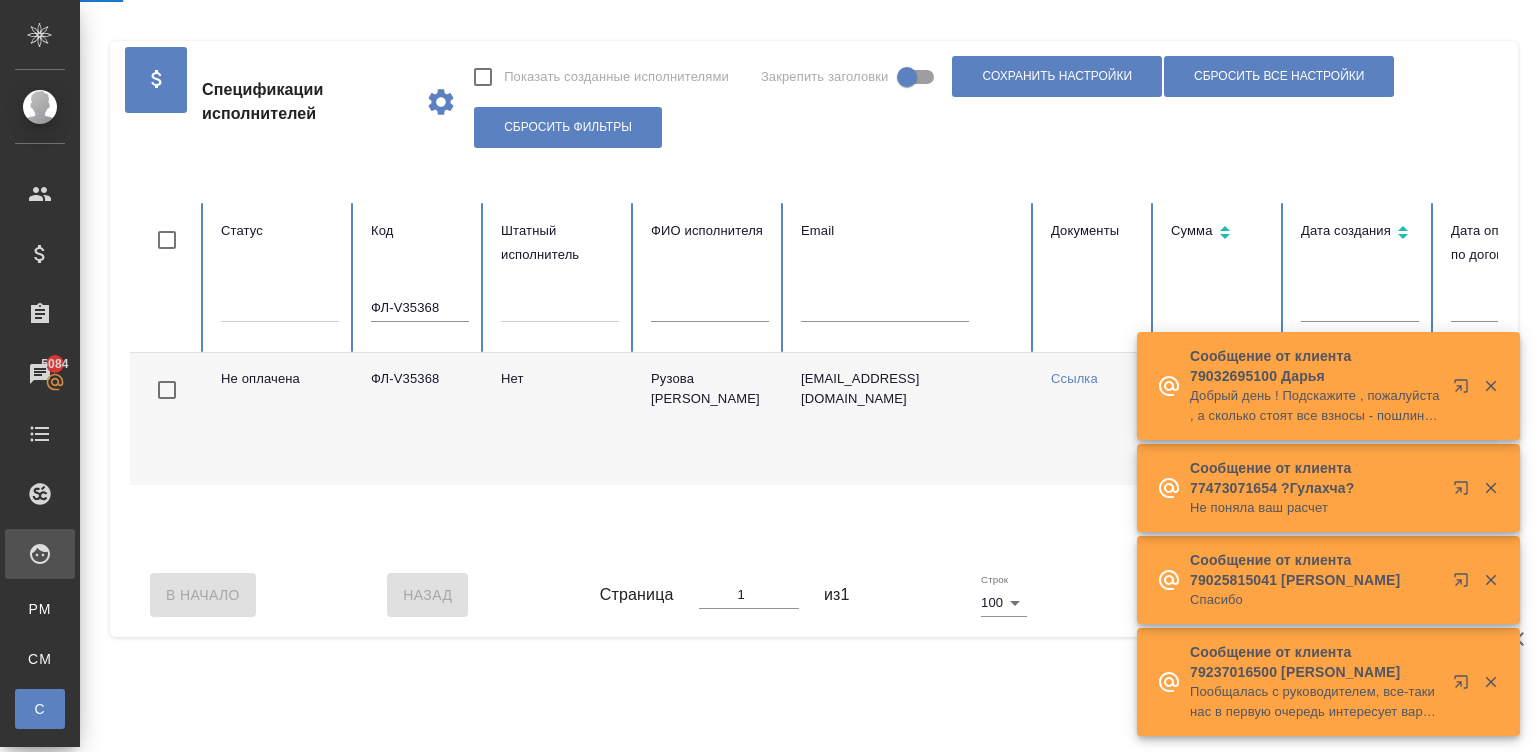 scroll, scrollTop: 0, scrollLeft: 773, axis: horizontal 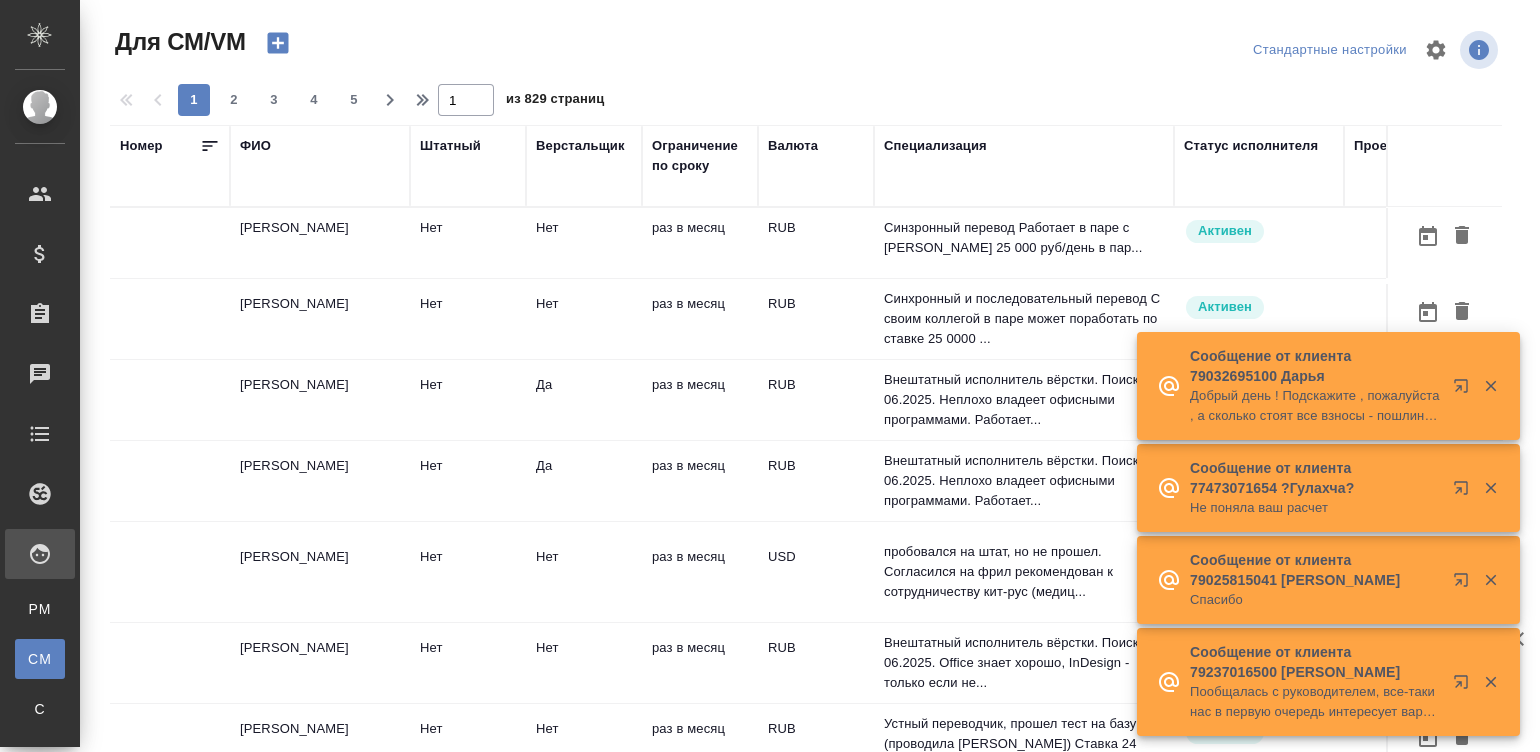 click on "раз в месяц" at bounding box center [700, 243] 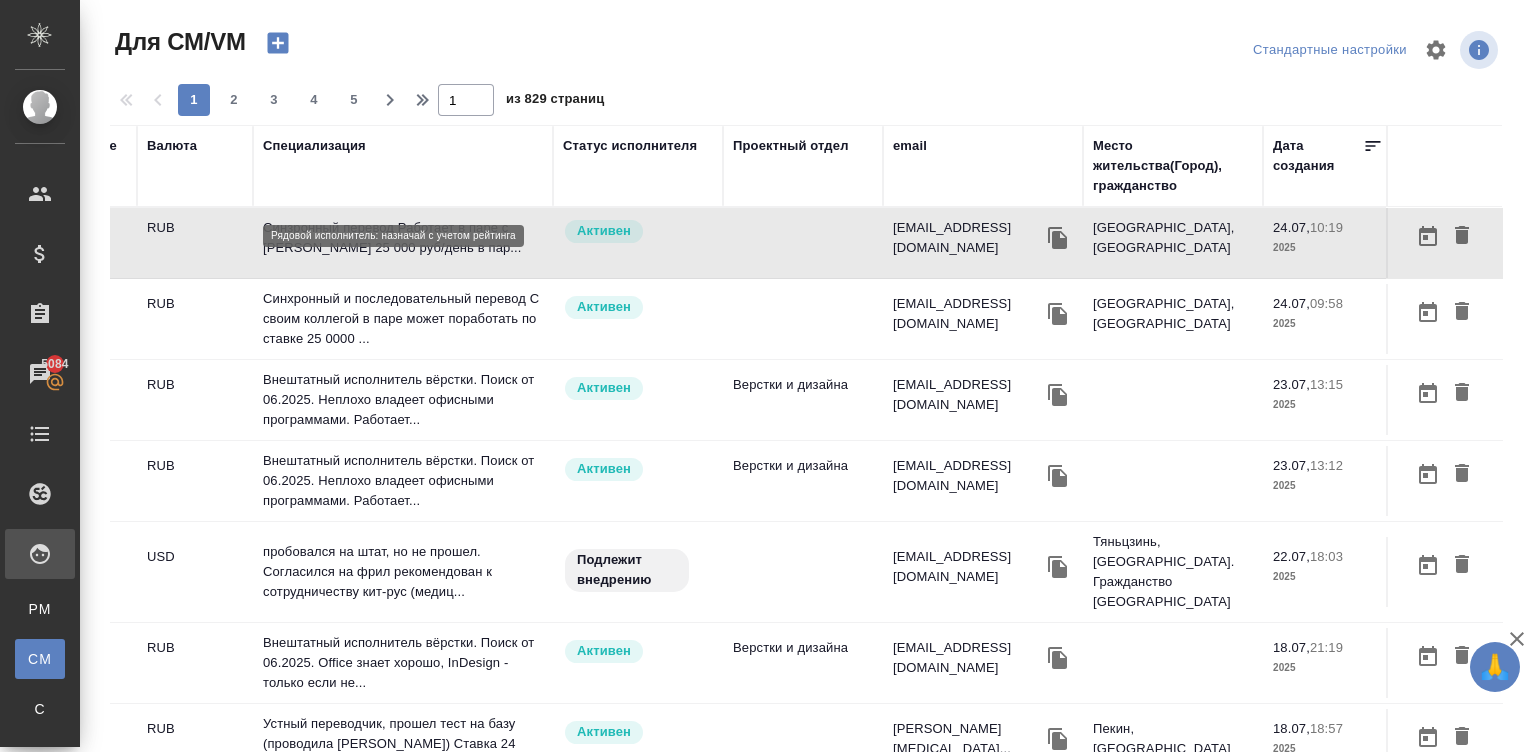 scroll, scrollTop: 0, scrollLeft: 650, axis: horizontal 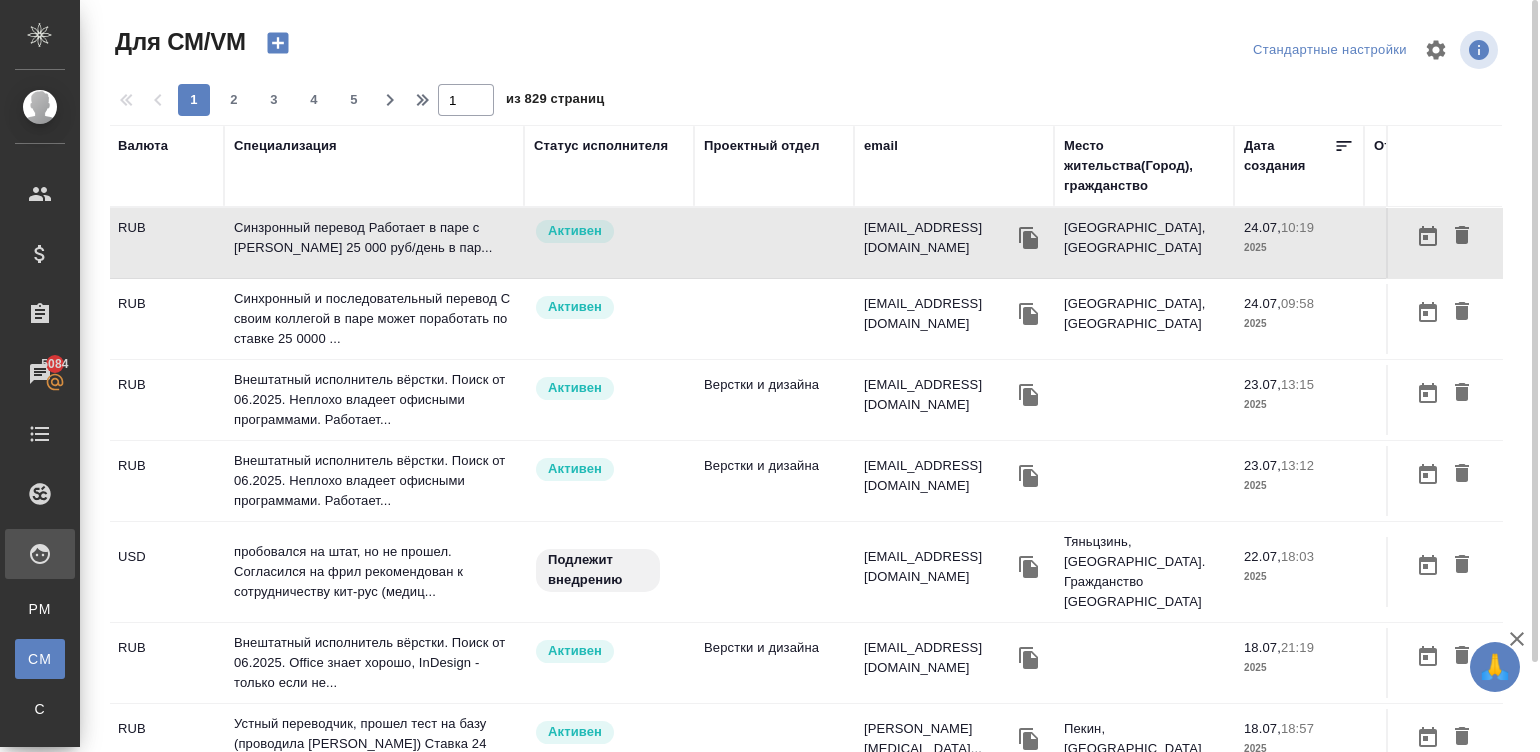 click on "email" at bounding box center [881, 146] 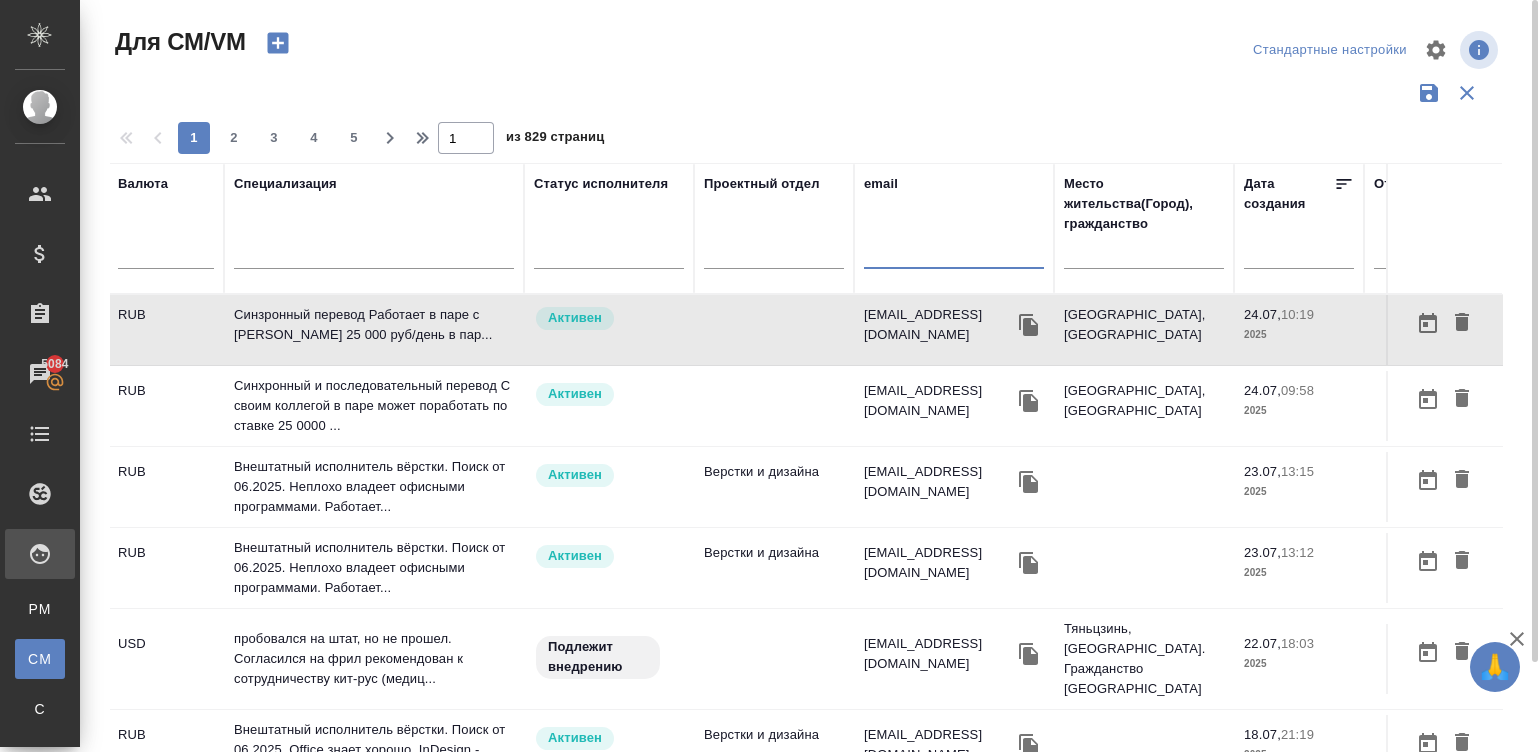 click at bounding box center [954, 256] 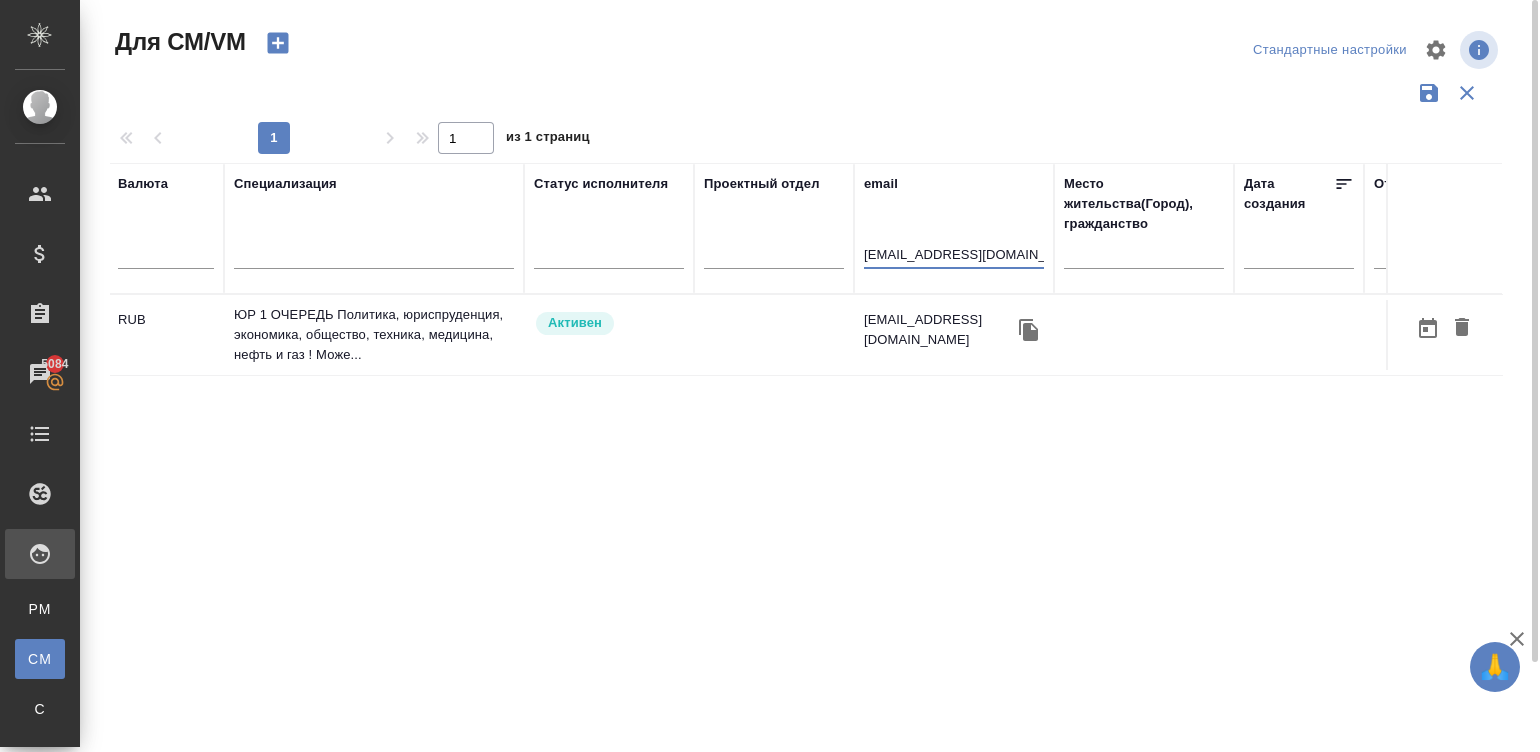 type on "munaraghost@mail.ru" 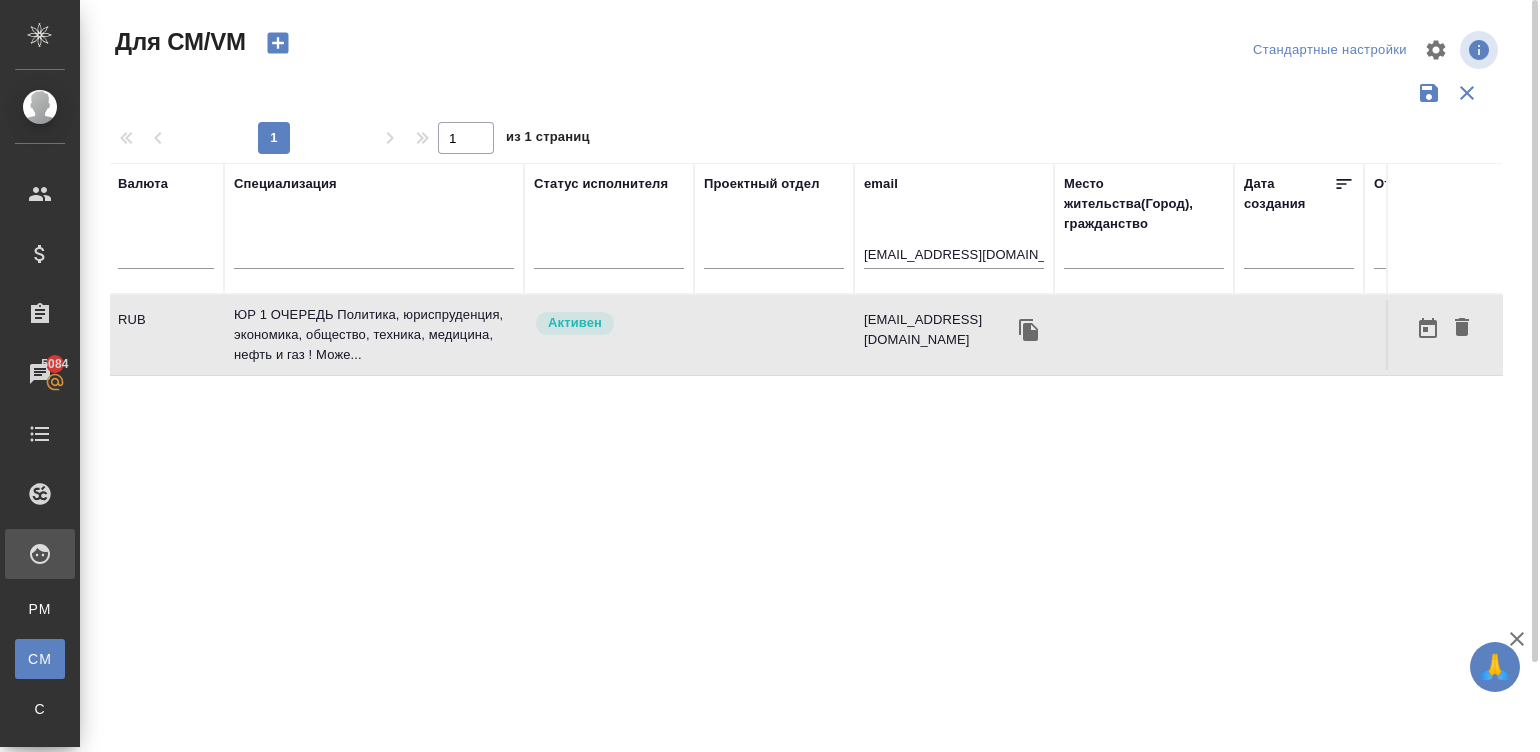 click at bounding box center [774, 335] 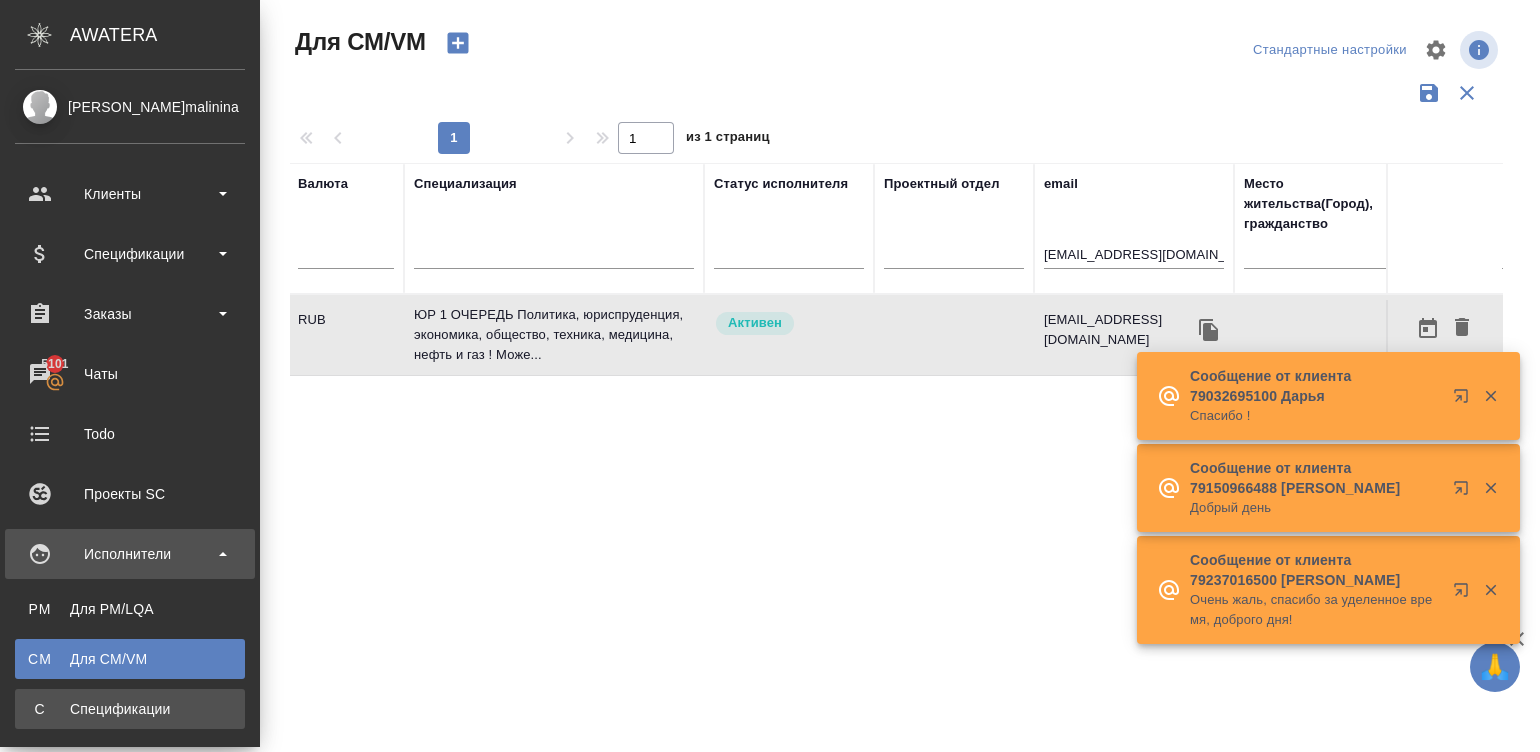 click on "С Спецификации" at bounding box center [130, 709] 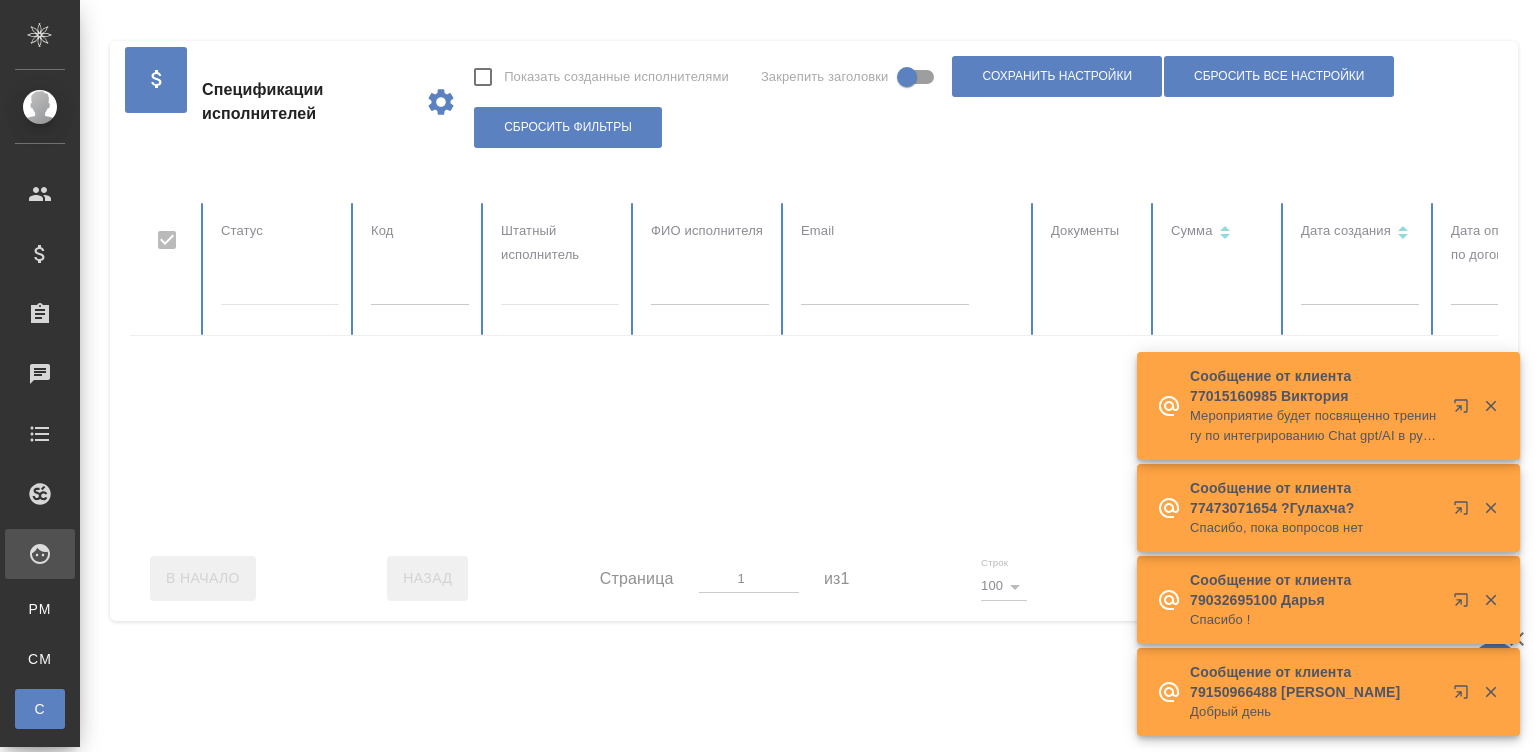 checkbox on "false" 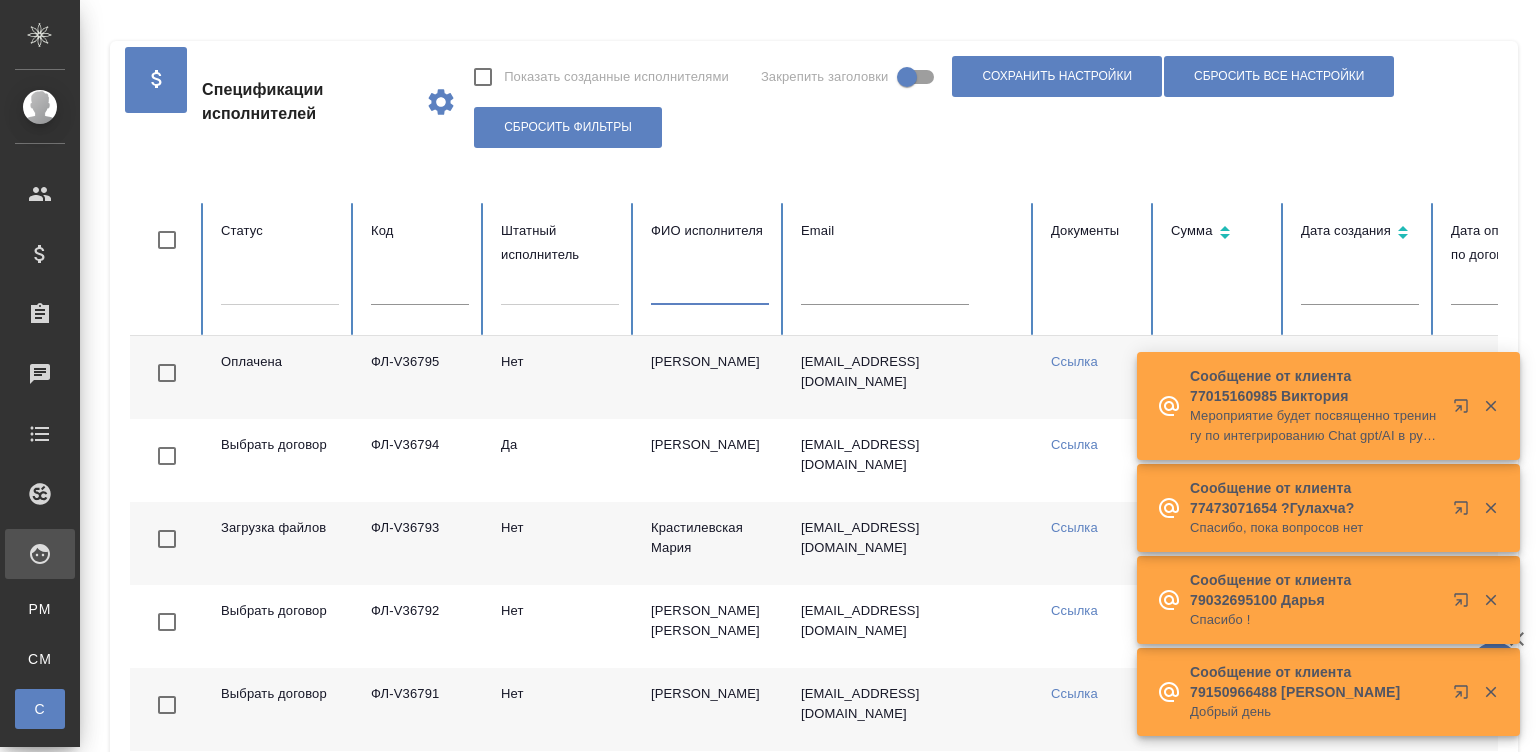 click at bounding box center (710, 291) 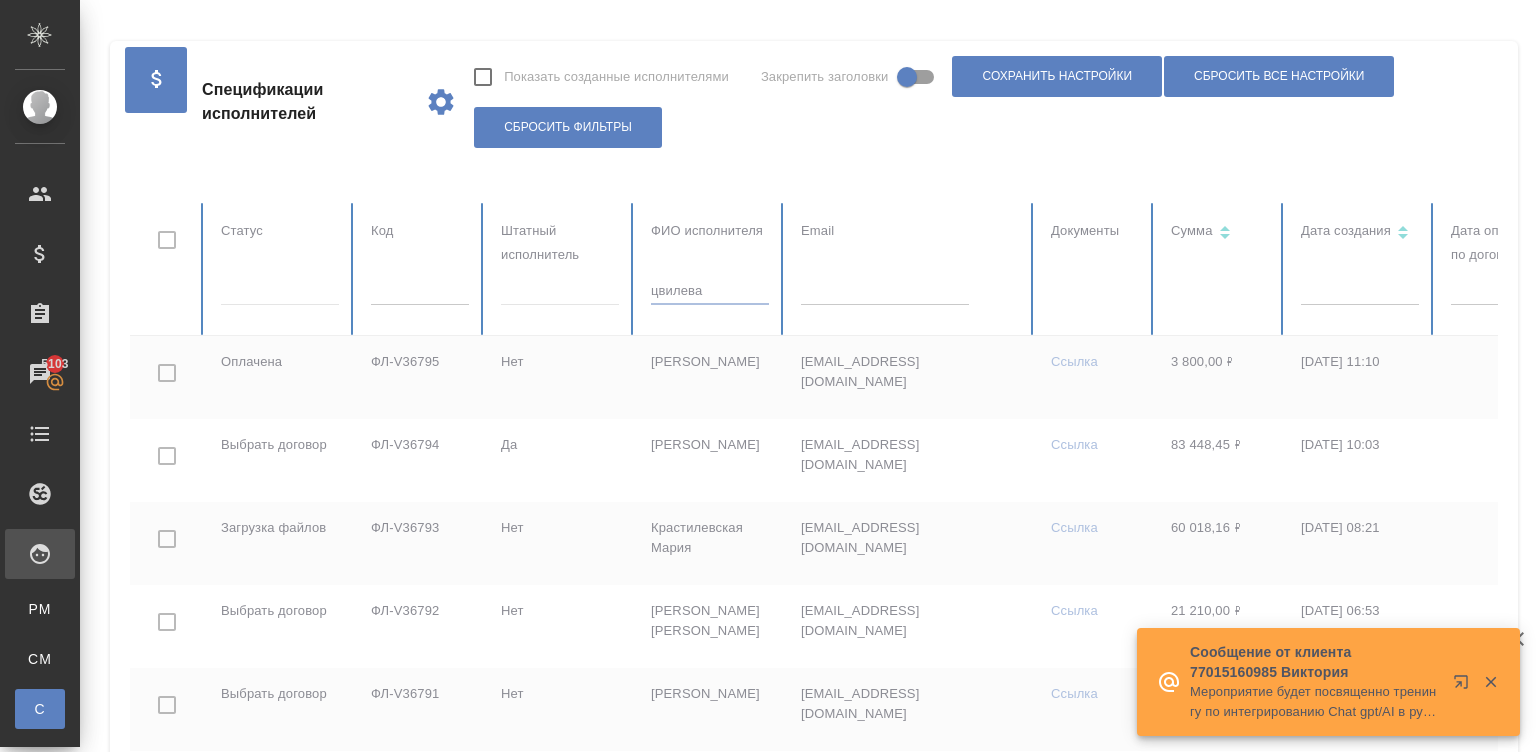 type on "цвилева" 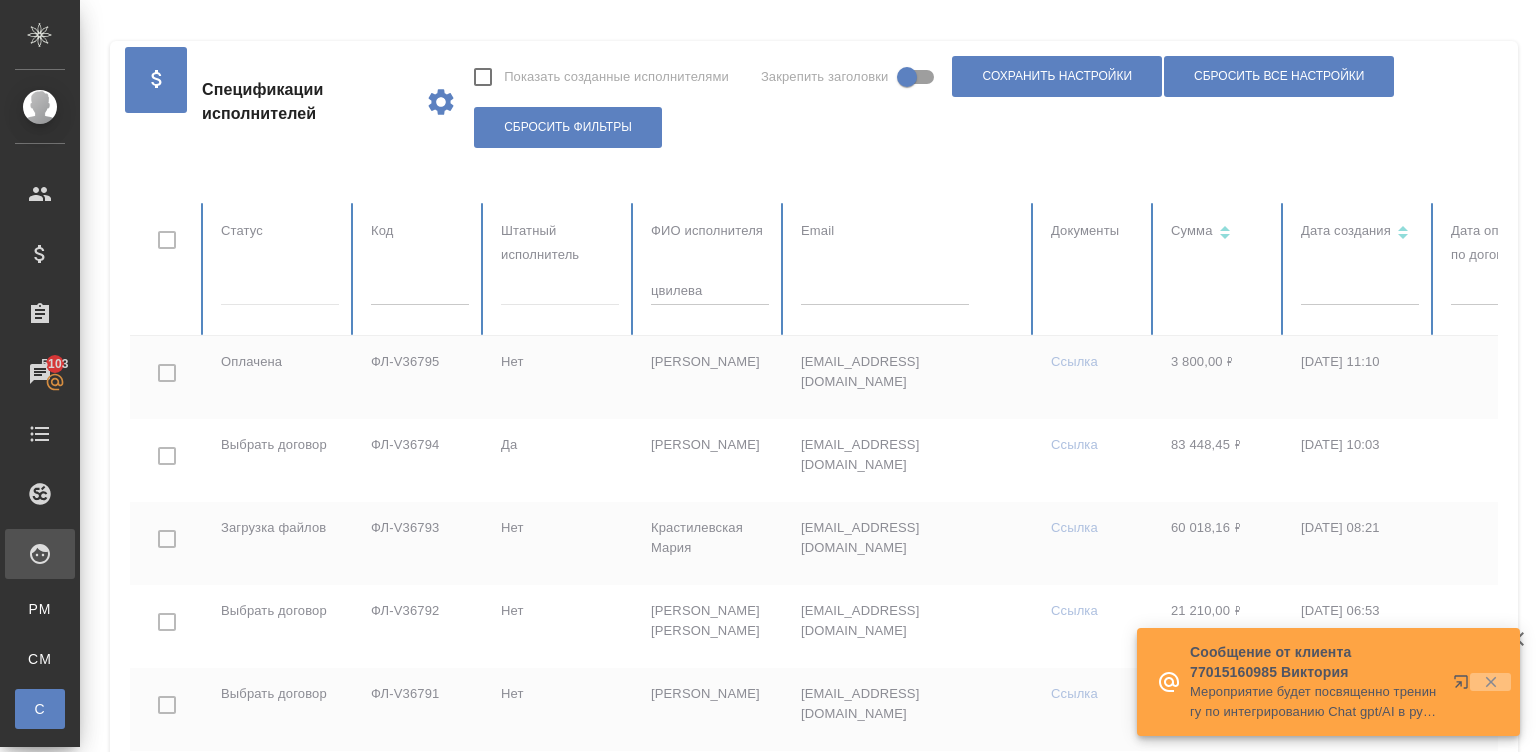 click 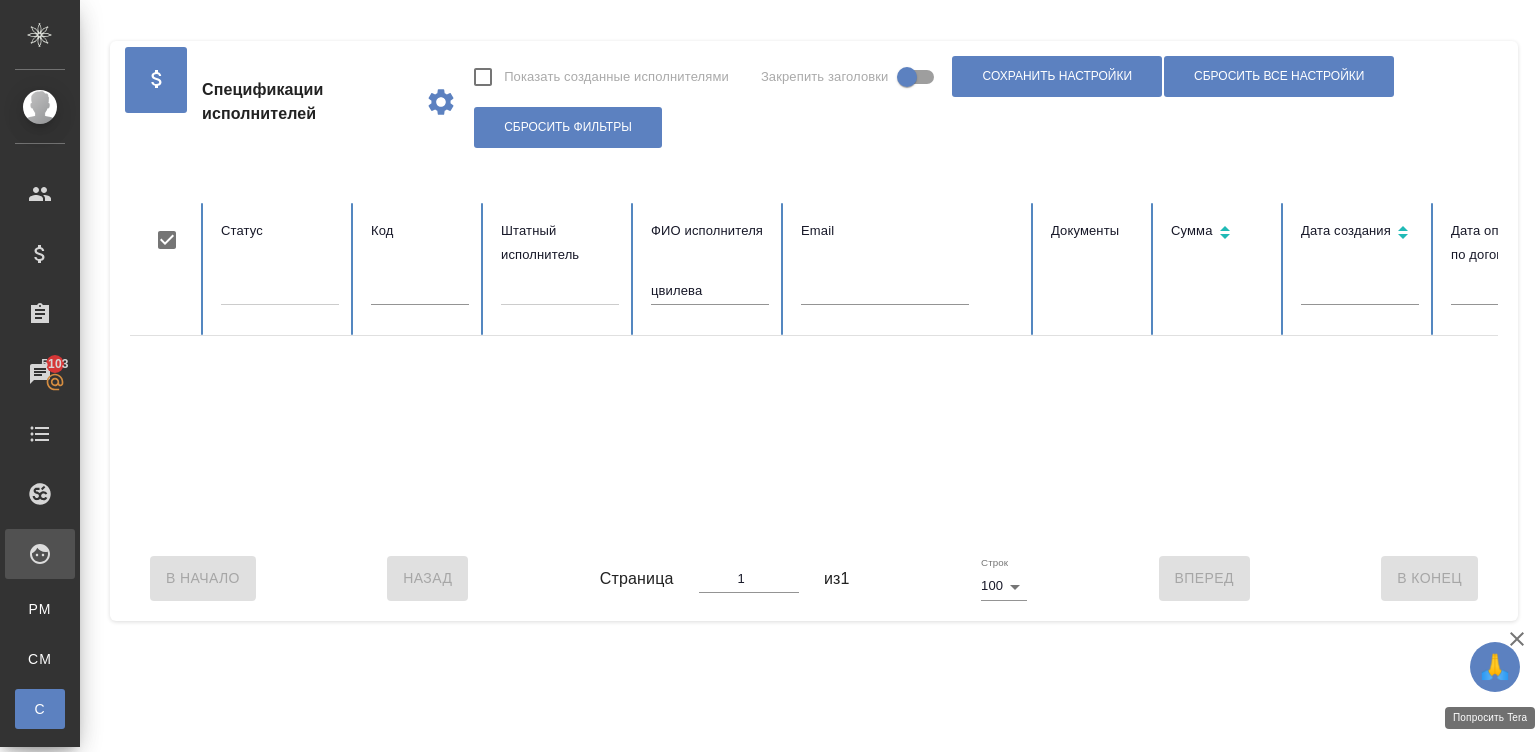checkbox on "true" 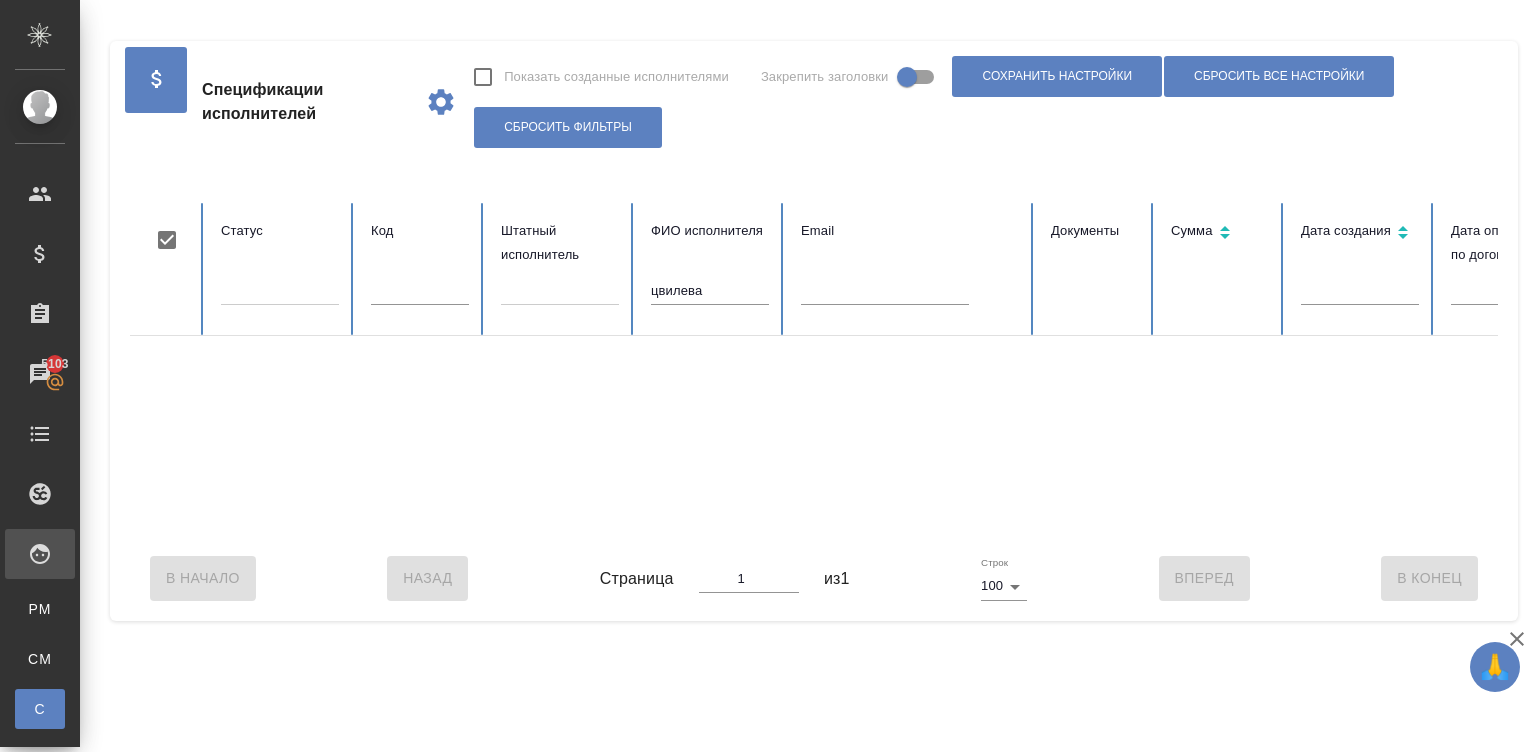 click on "В Начало Назад Страница 1 из  1 Строк 100 100 Вперед В Конец" at bounding box center [814, 578] 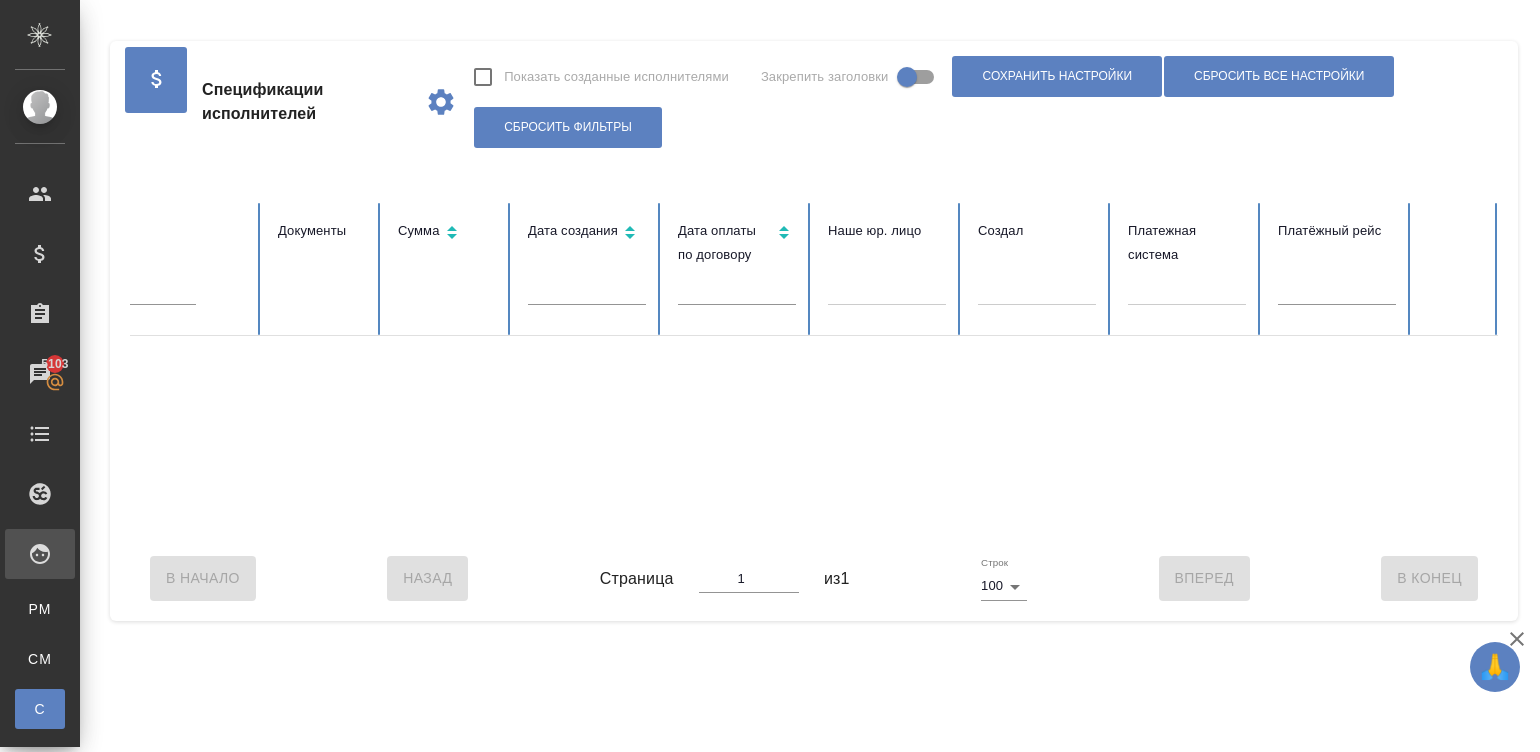 scroll, scrollTop: 0, scrollLeft: 0, axis: both 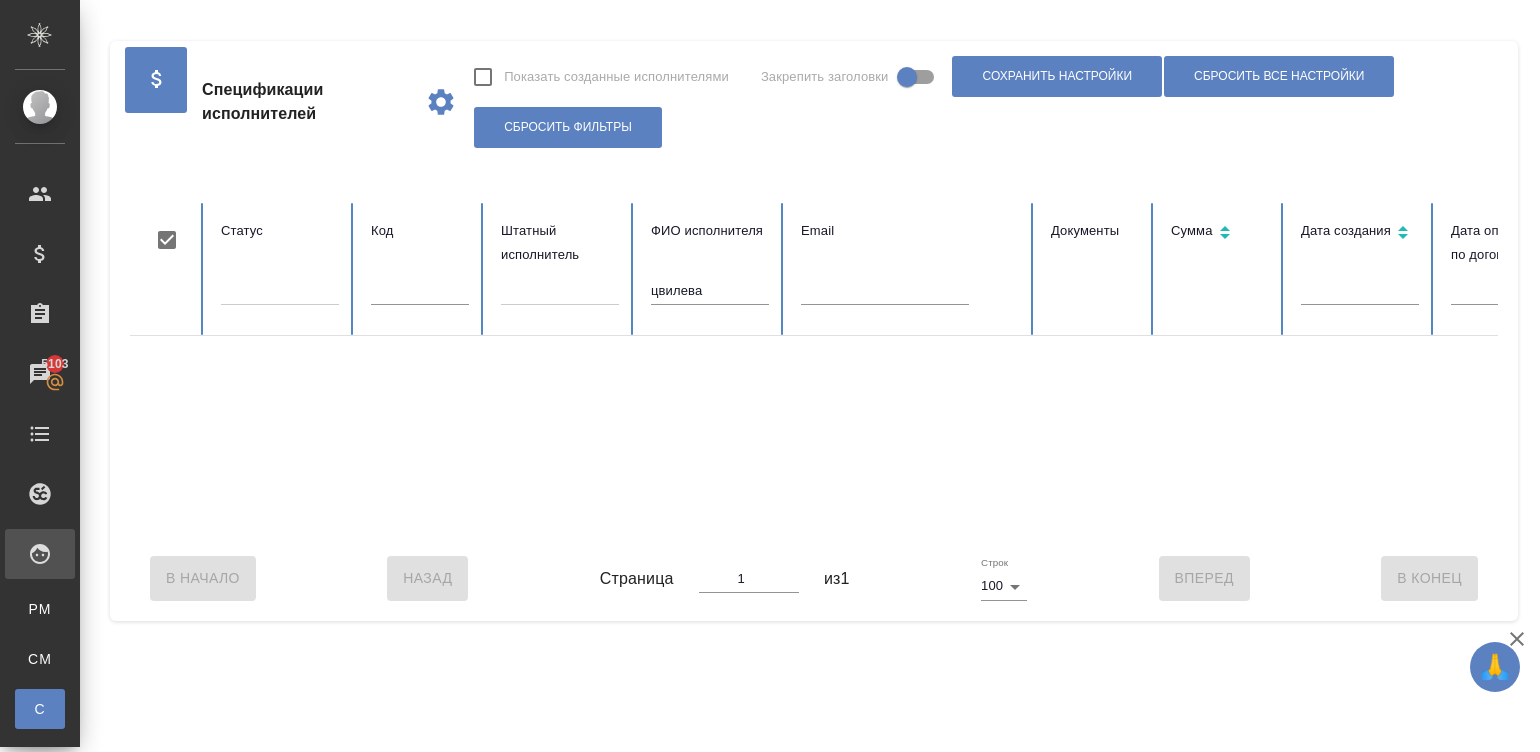 click on "цвилева" at bounding box center [710, 291] 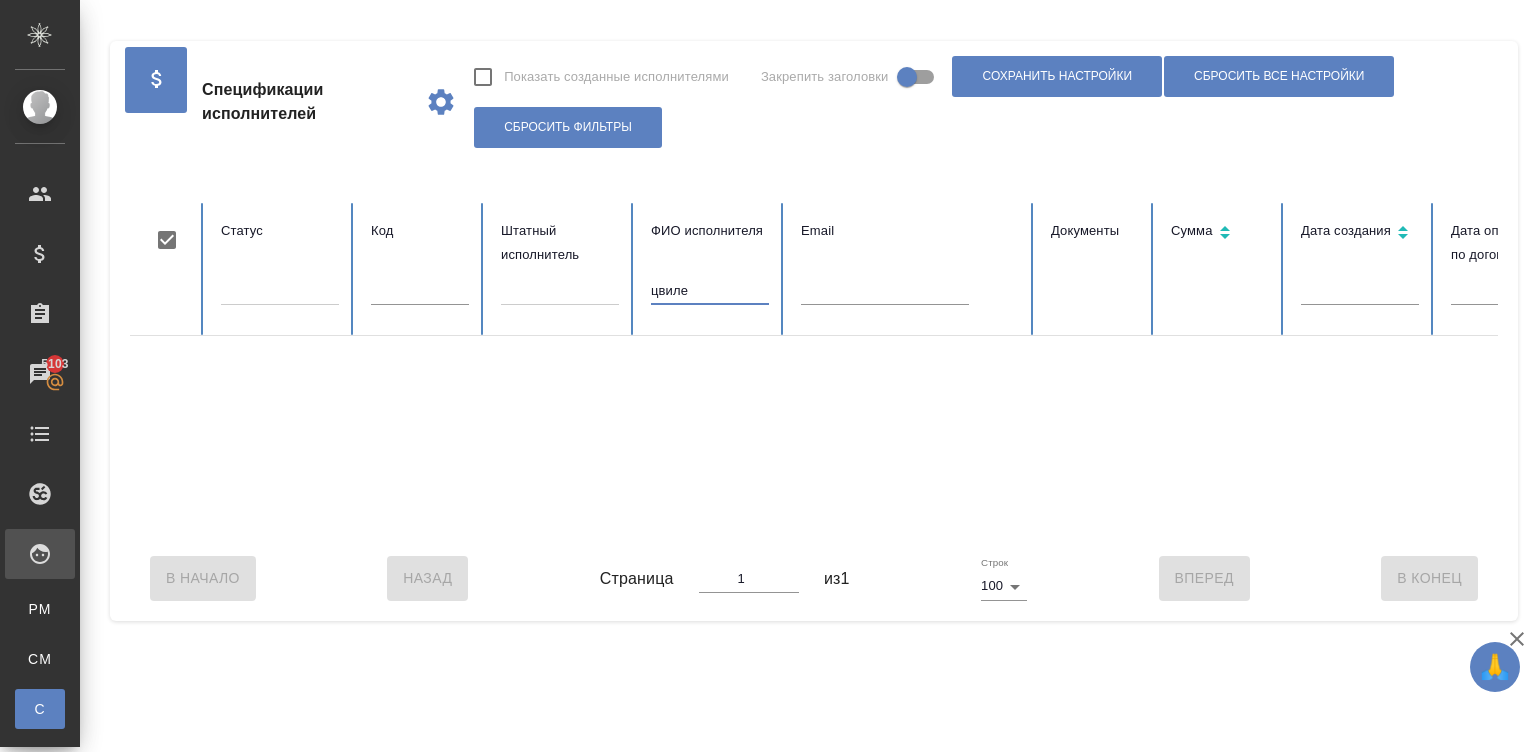 type on "цвил" 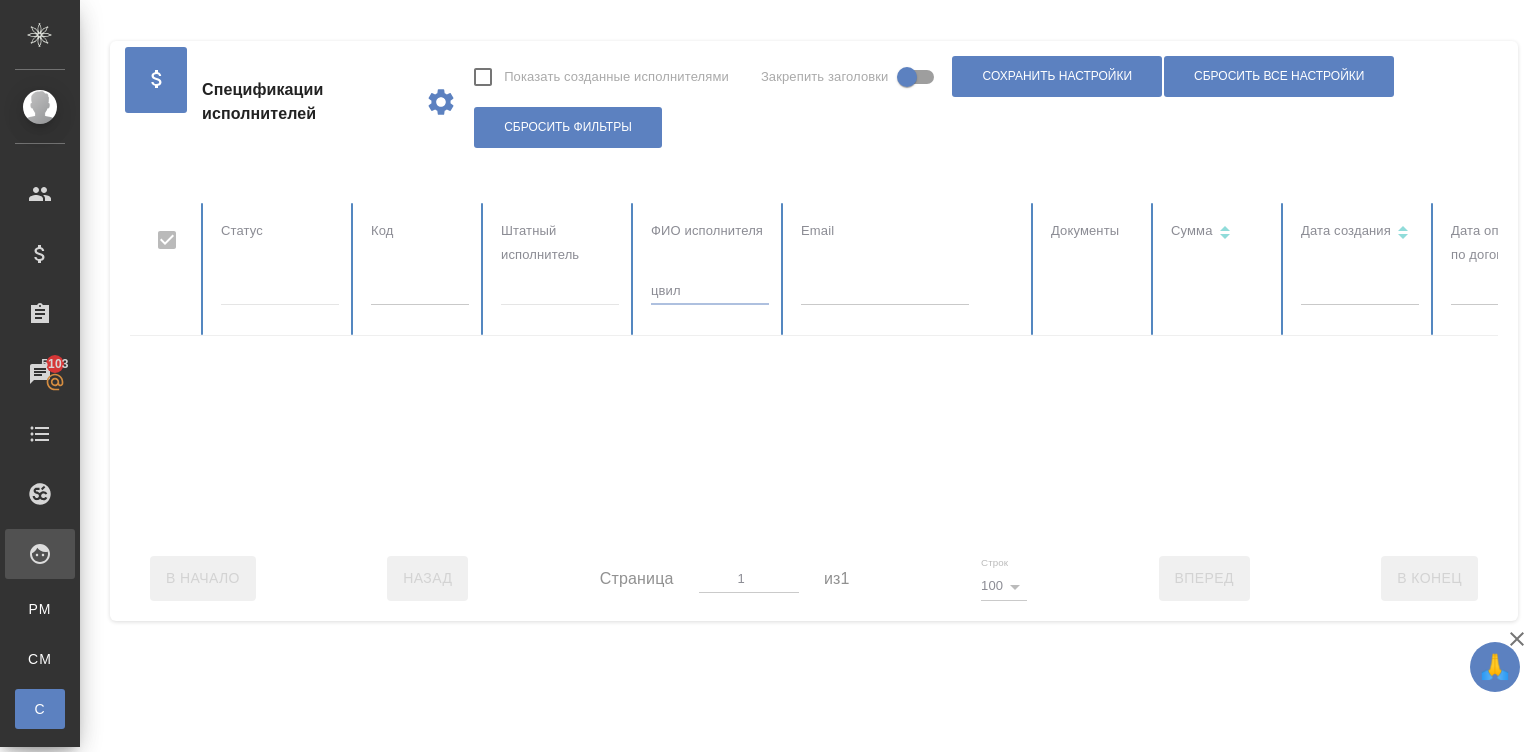 checkbox on "false" 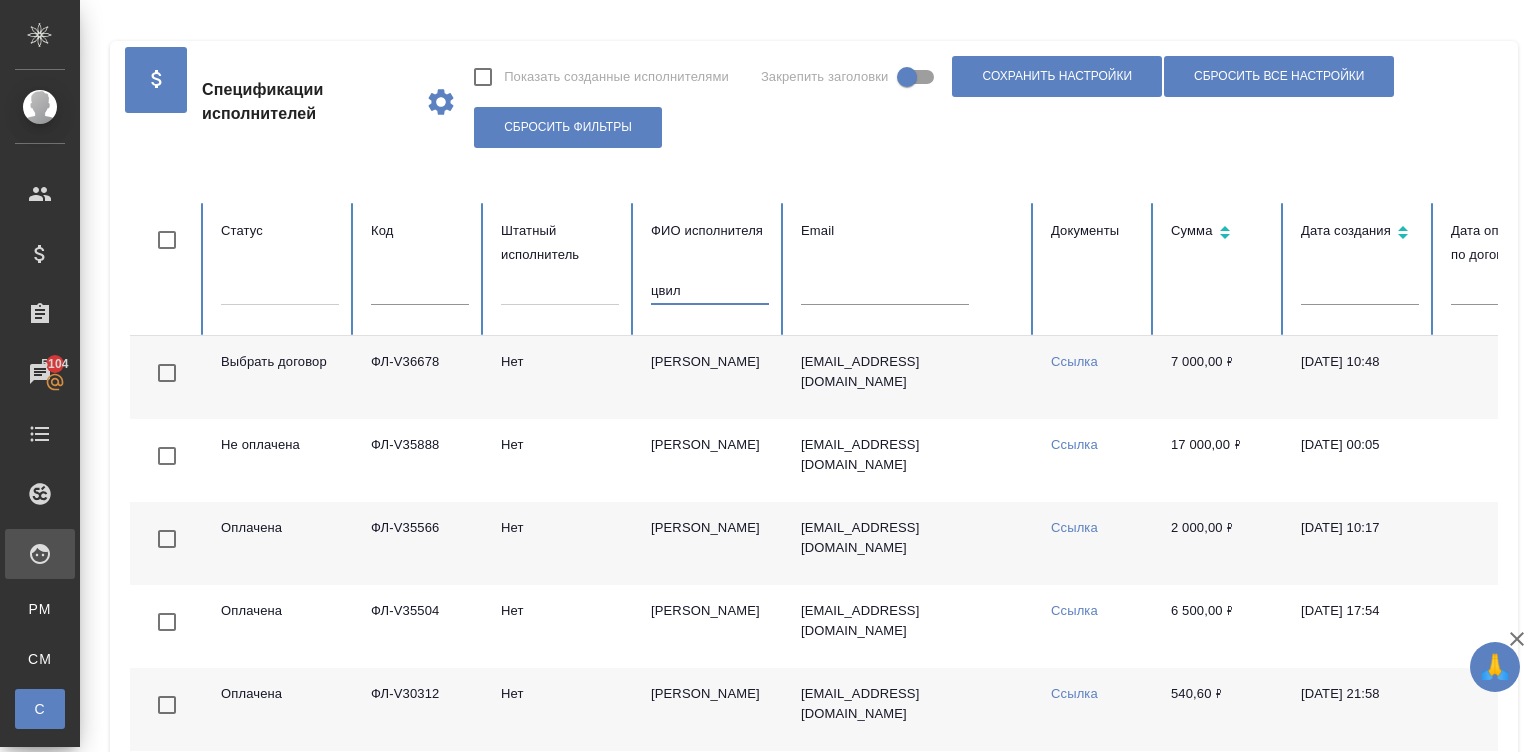 click on "цвил" at bounding box center [710, 291] 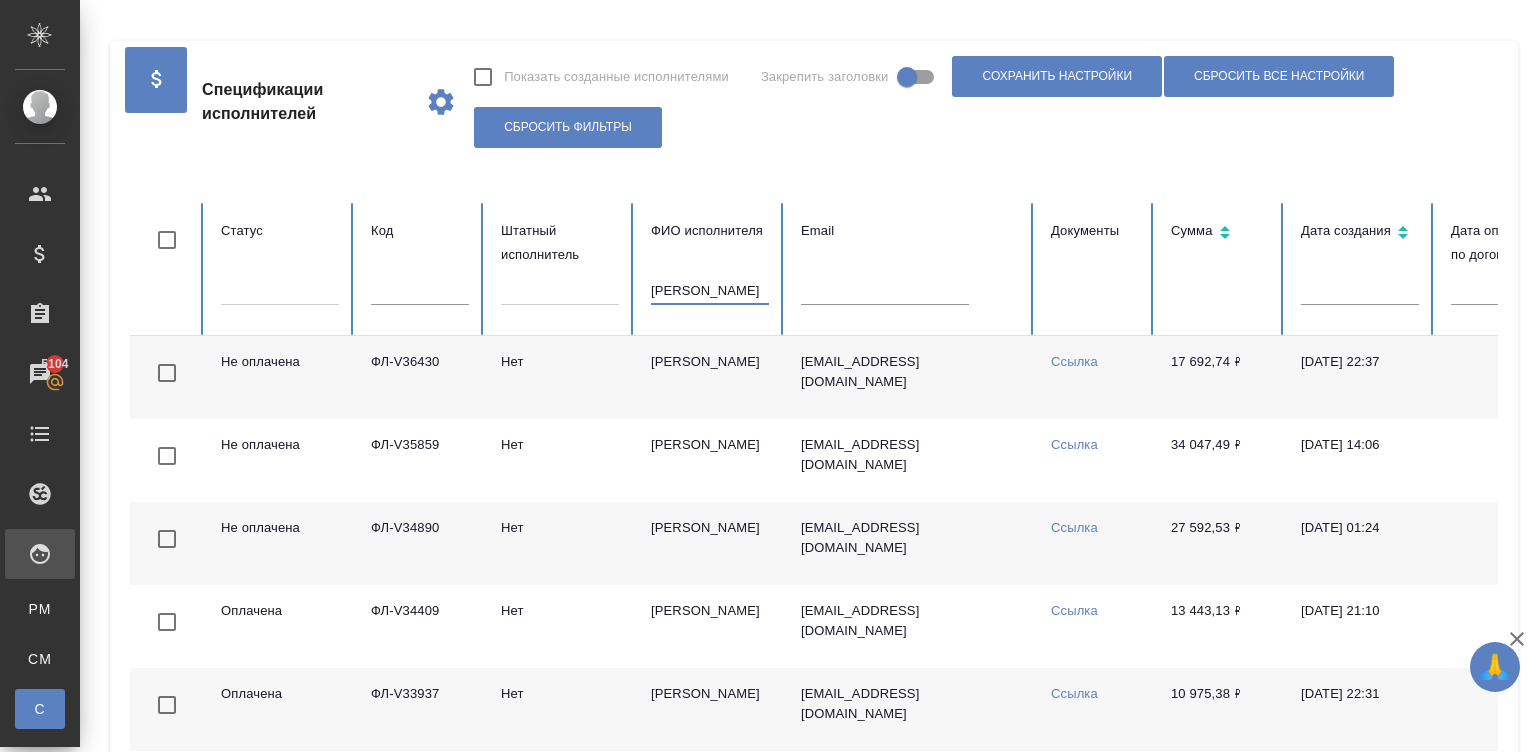 click on "абдулли" at bounding box center (710, 291) 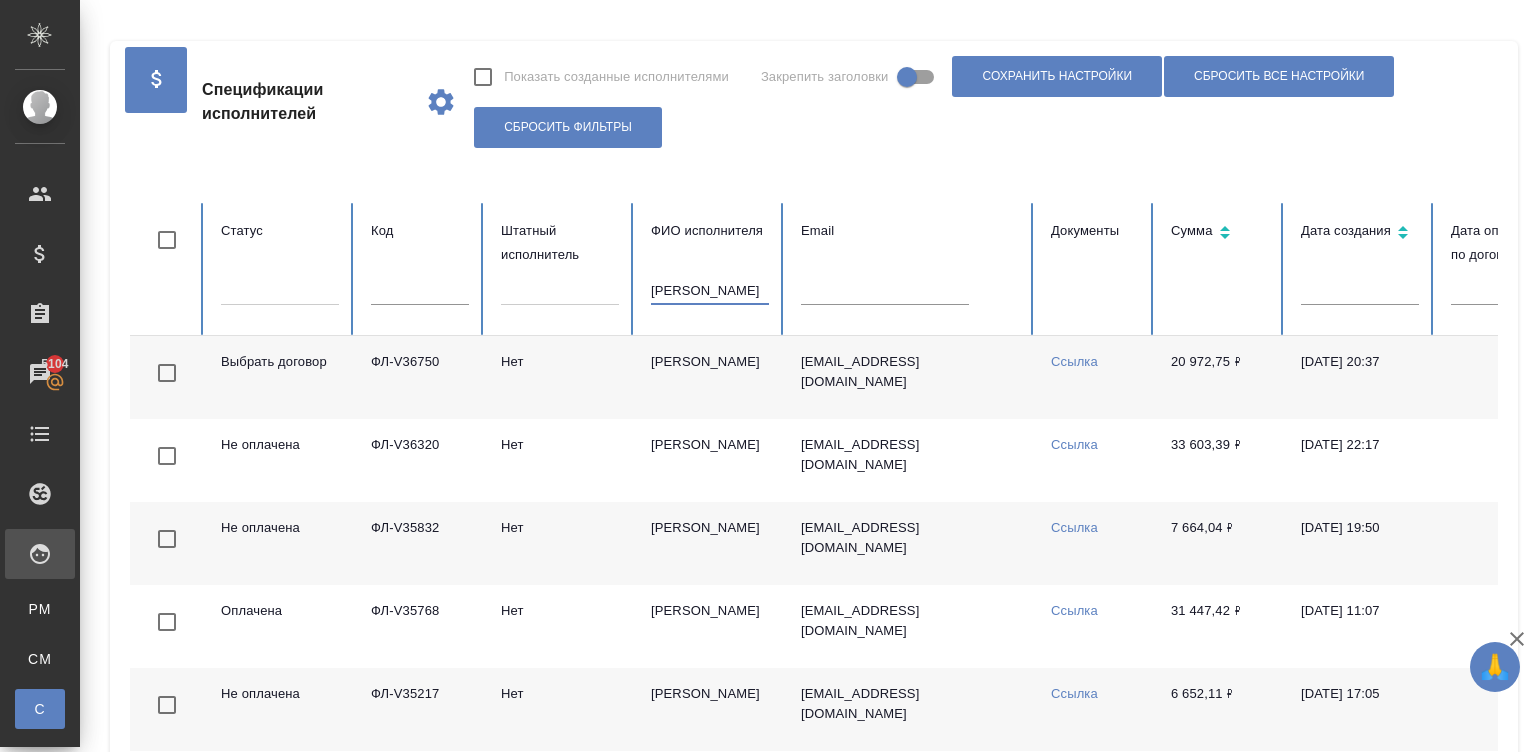 type on "пащенко" 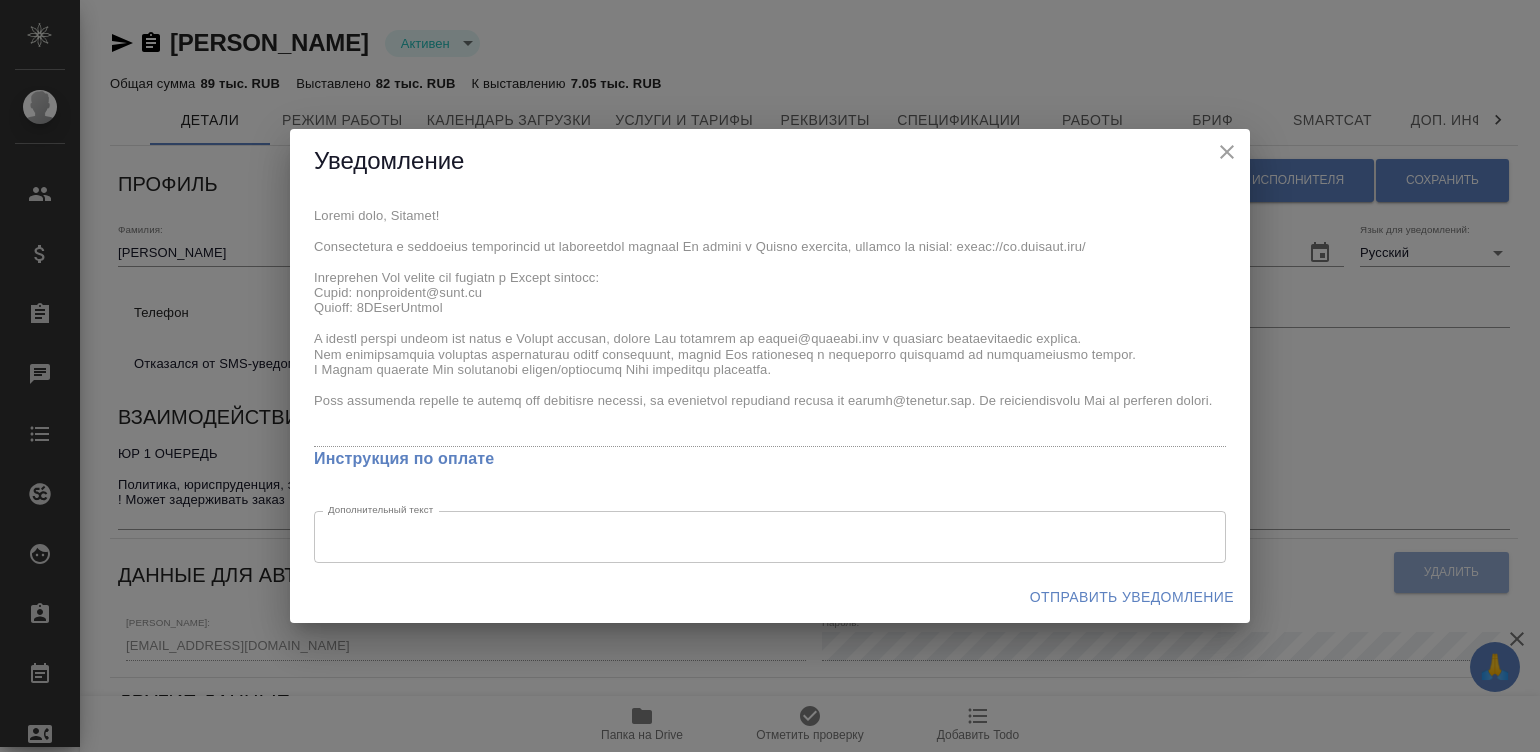 scroll, scrollTop: 0, scrollLeft: 0, axis: both 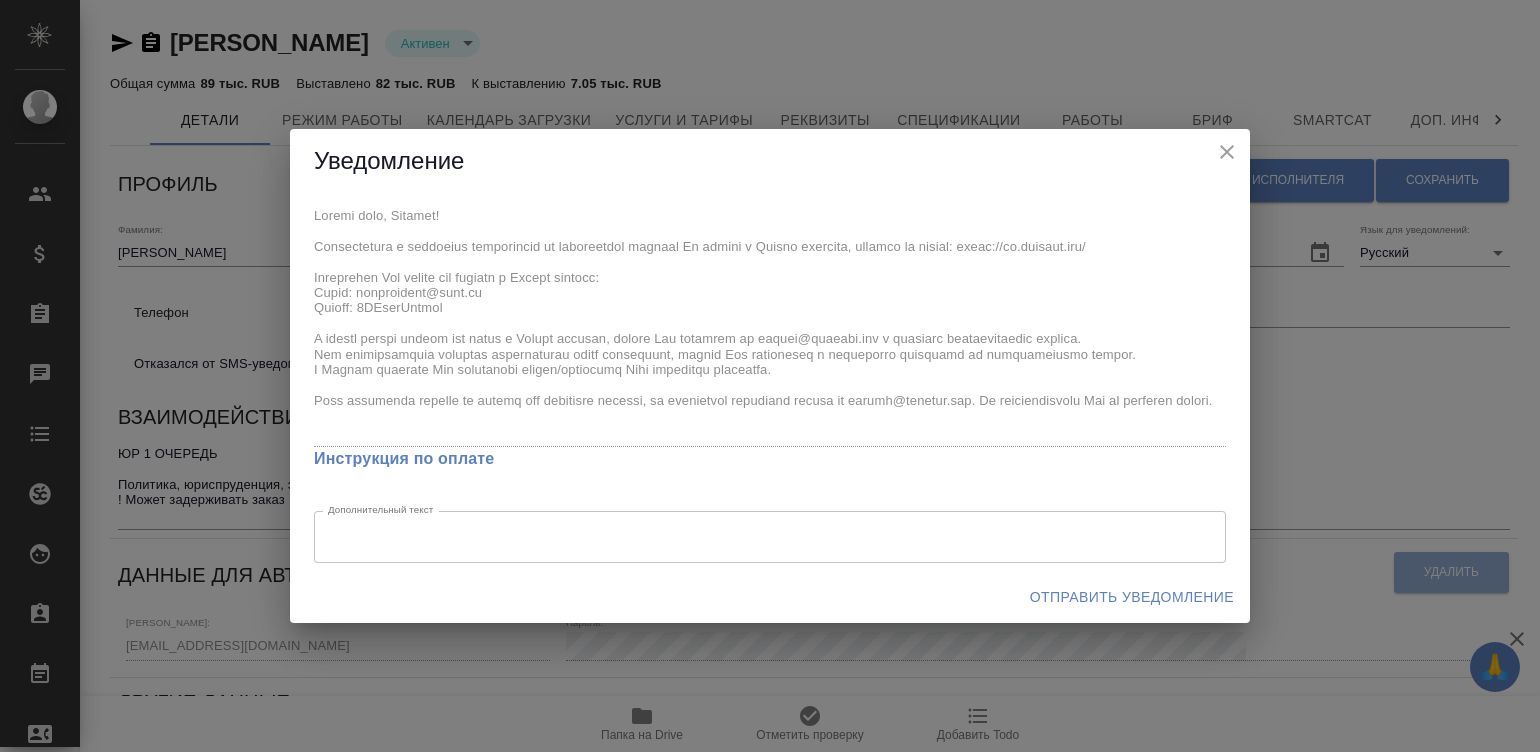 click on "Уведомление x Инструкция по оплате Дополнительный текст x Дополнительный текст Отправить уведомление" at bounding box center (770, 376) 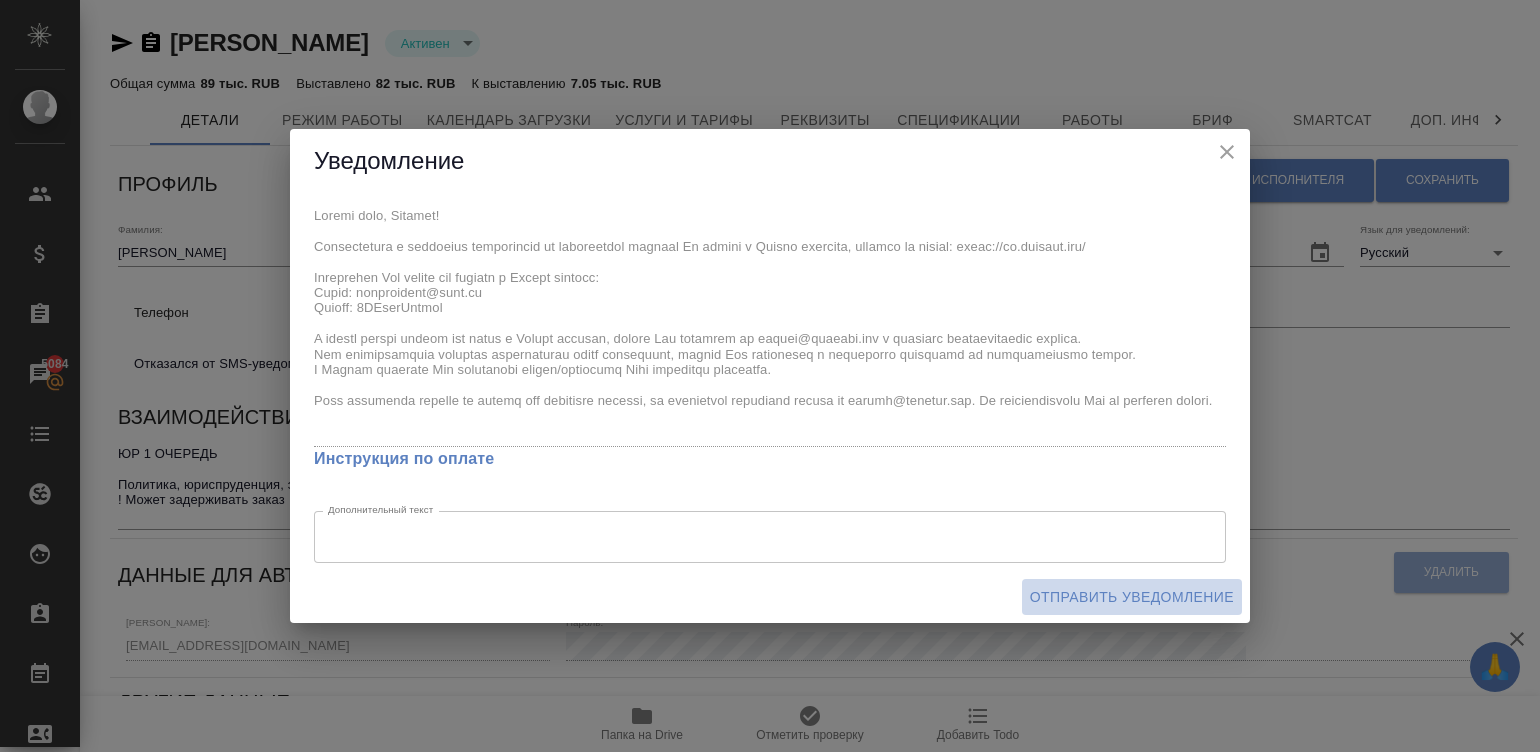 click on "Отправить уведомление" at bounding box center (1132, 597) 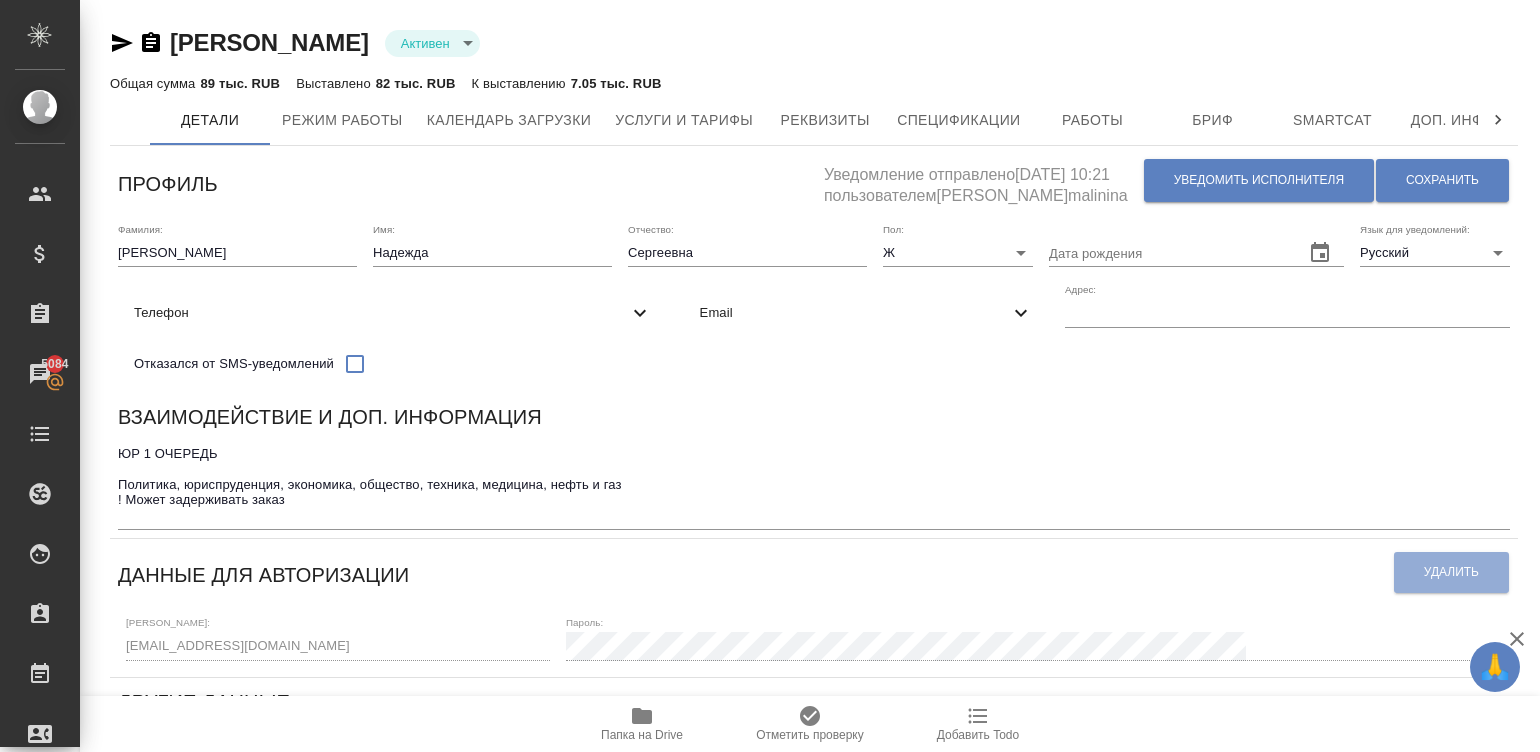 click on "🙏 .cls-1
fill:#fff;
AWATERA Малинина Мария m.malinina Клиенты Спецификации Заказы 5084 Чаты Todo Проекты SC Исполнители Кандидаты Работы Входящие заявки Заявки на доставку Рекламации Проекты процессинга Конференции Выйти Кирьянова Надежда Сергеевна Активен active Общая сумма 89 тыс. RUB   Выставлено 82 тыс. RUB   К выставлению 7.05 тыс. RUB   Детали Режим работы Календарь загрузки Услуги и тарифы Реквизиты Спецификации Работы Бриф Smartcat Доп. инфо Чат Профиль Уведомление отправлено  14.05.2025, 10:21 пользователем  Малинина Мария m.malinina Уведомить исполнителя Сохранить Фамилия: Ж RU" at bounding box center (770, 376) 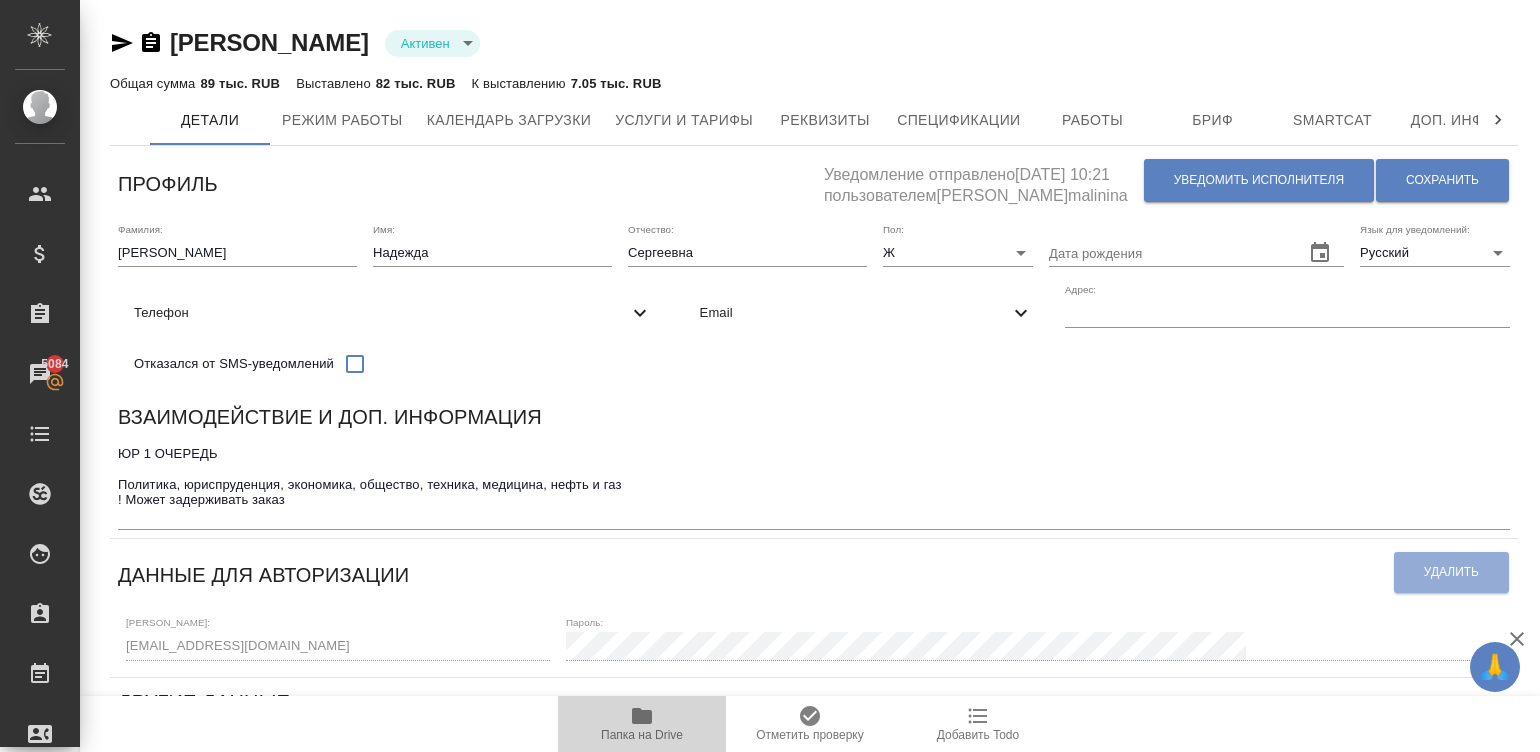 click 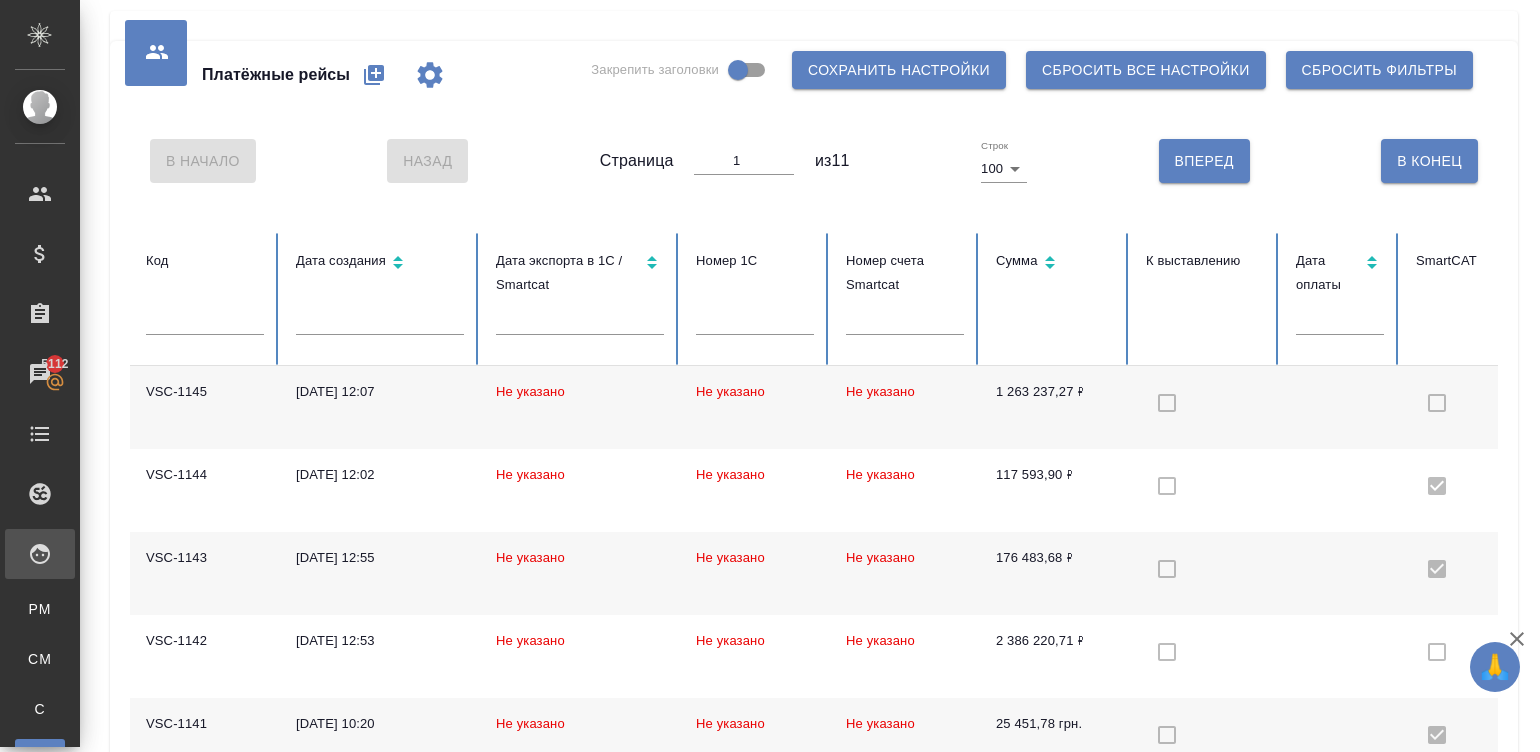 scroll, scrollTop: 0, scrollLeft: 0, axis: both 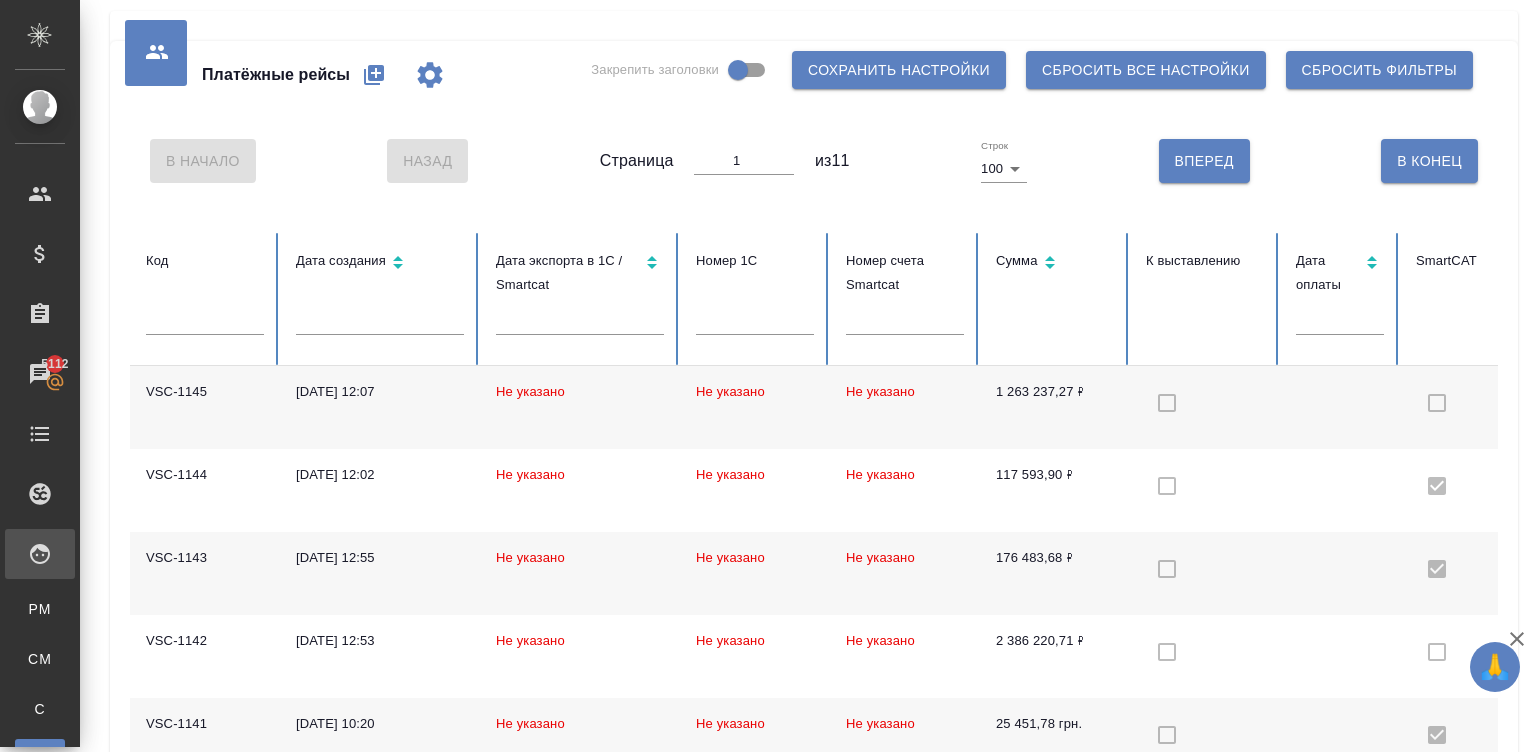 click on "176 483,68 ₽" at bounding box center (1055, 573) 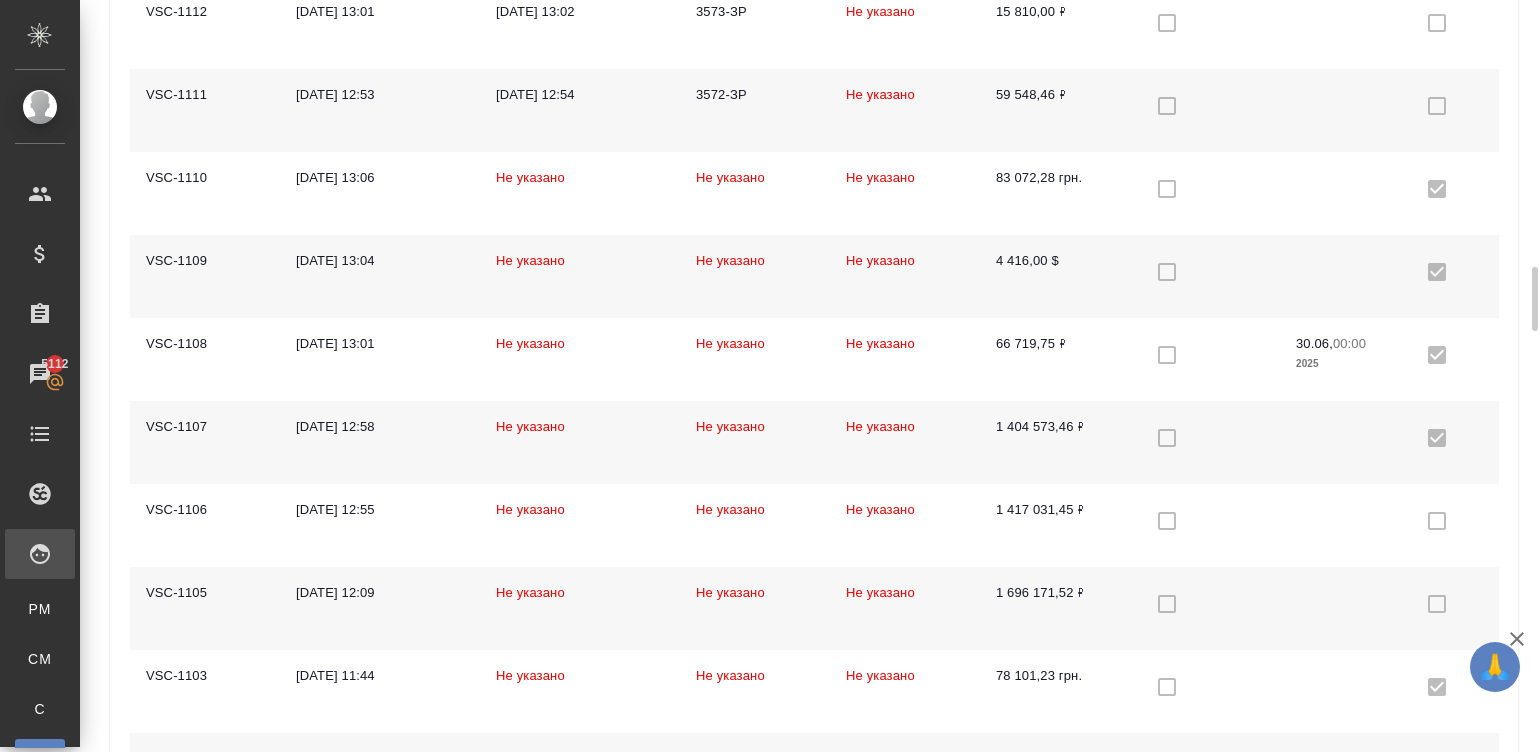scroll, scrollTop: 3149, scrollLeft: 0, axis: vertical 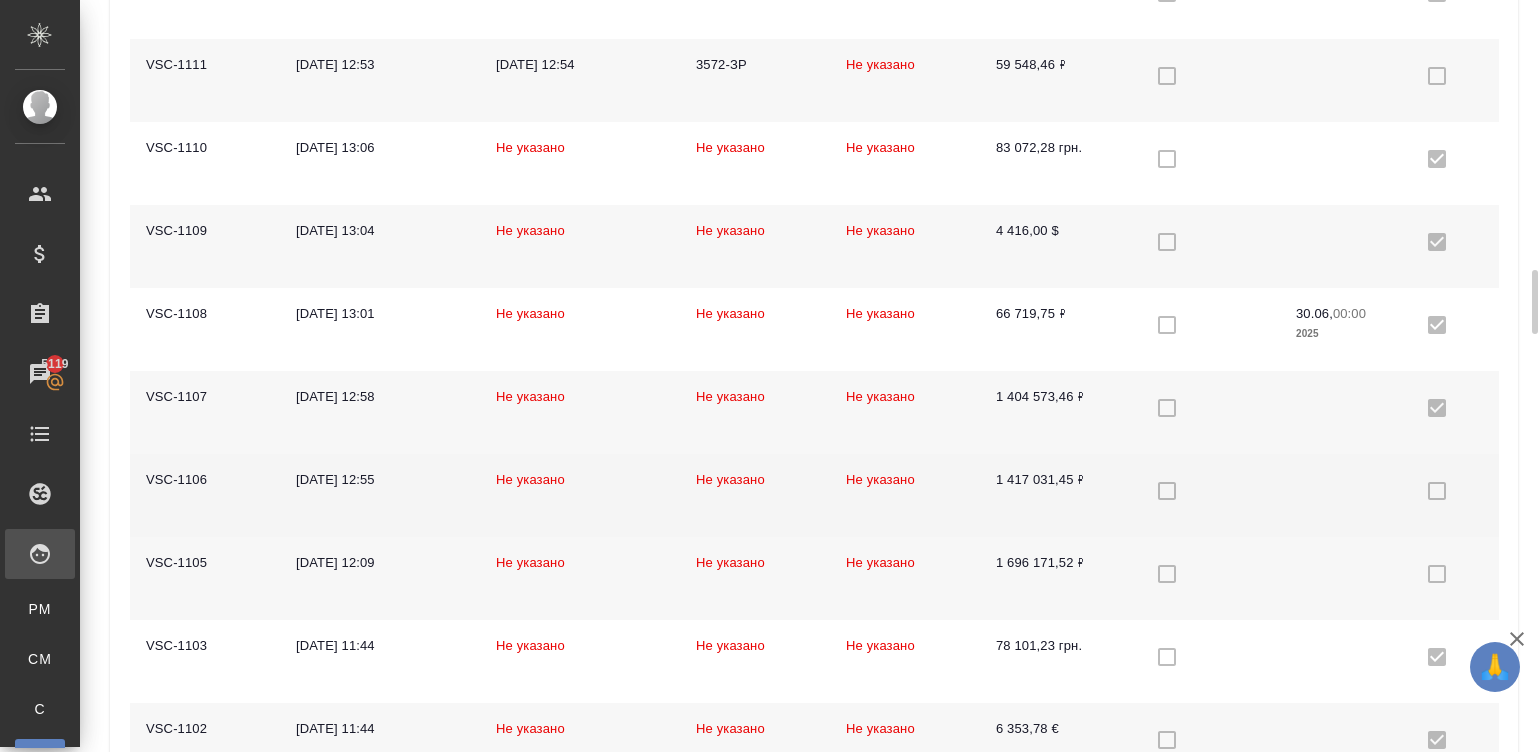 click on "02.06.2025, 12:55" at bounding box center [380, 480] 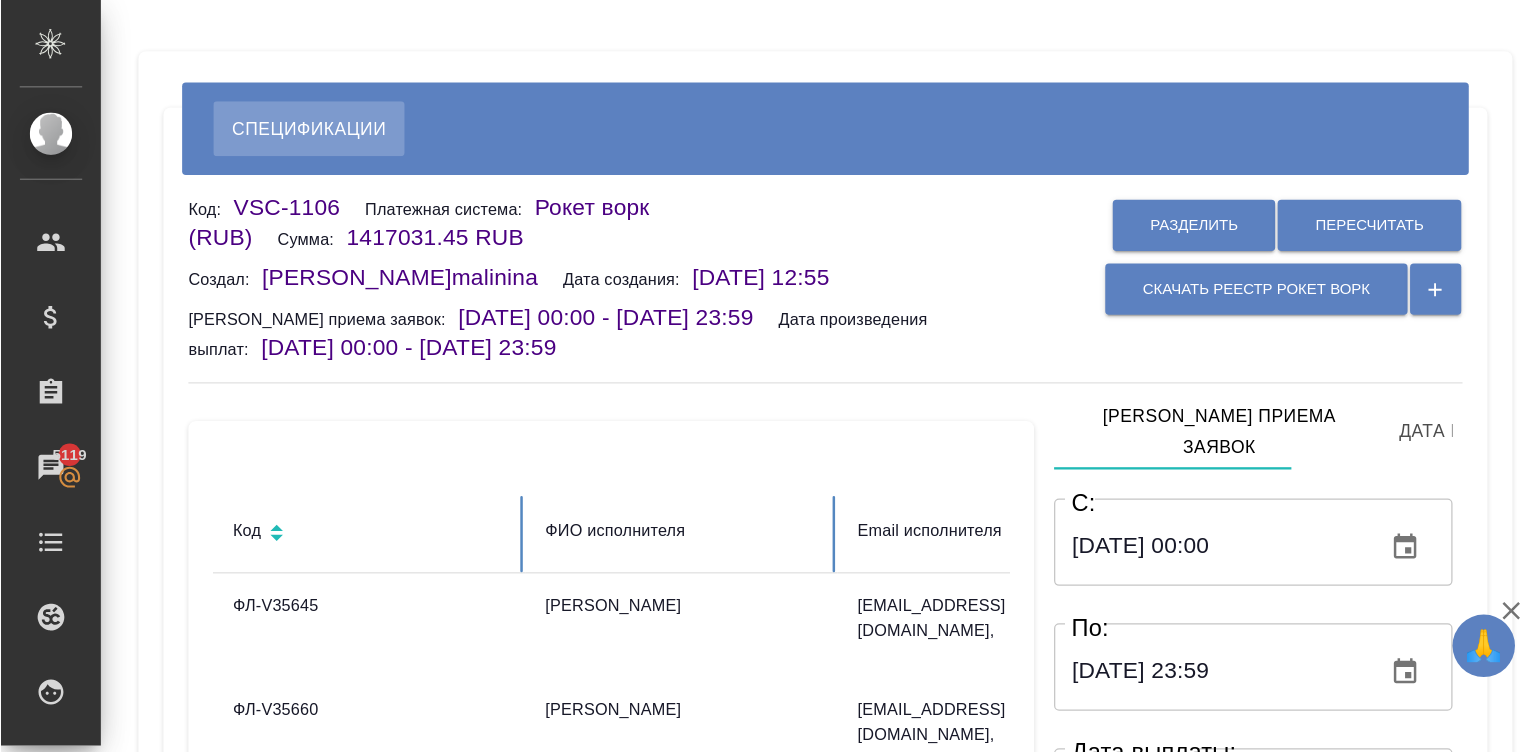 scroll, scrollTop: 0, scrollLeft: 0, axis: both 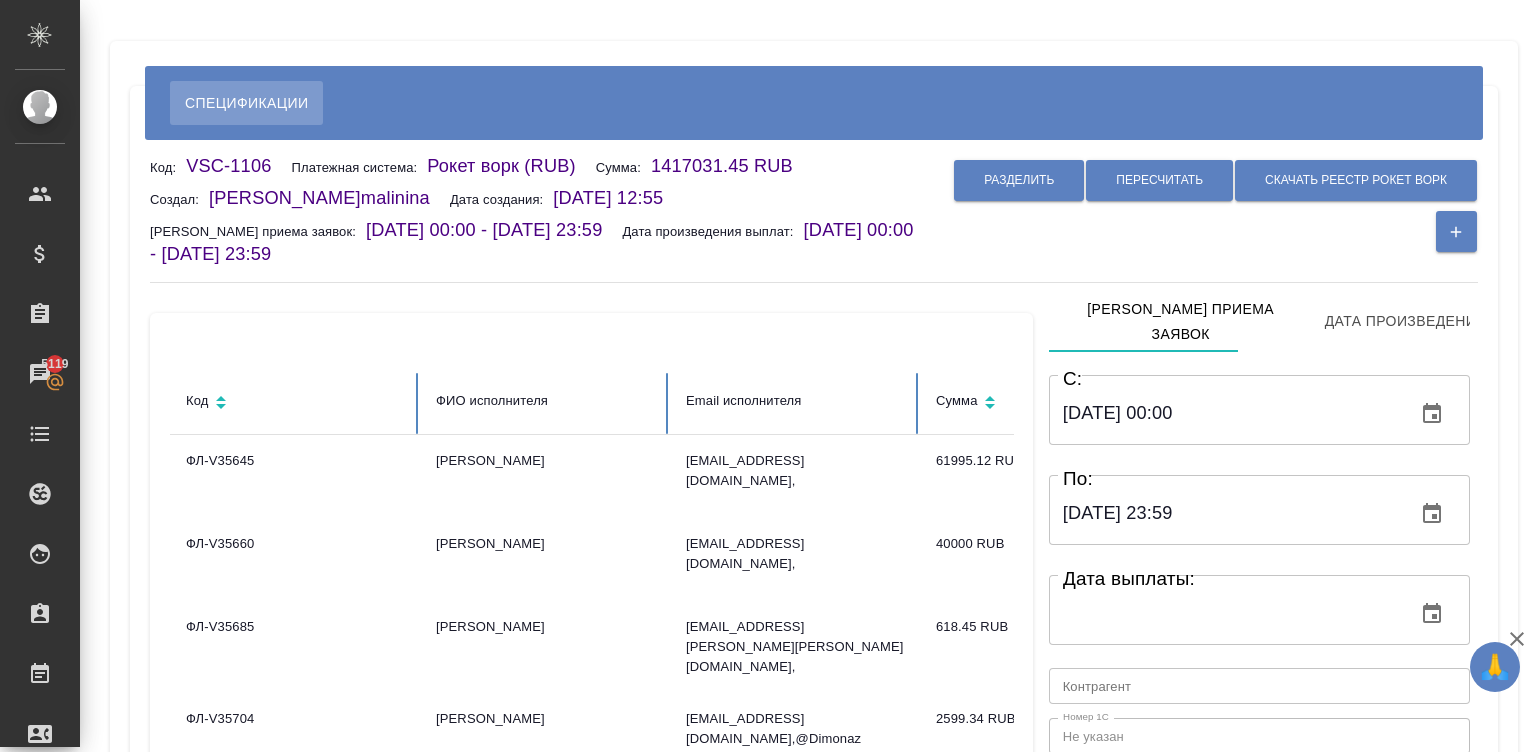 click on "Код ФИО исполнителя Email исполнителя Сумма ФЛ-V35645 Болотова Юлия Викторовна bolotova_julia@list.ru,  61995.12 RUB ФЛ-V35660 Зененко Мария Андреевна tradutora@yandex.ru,  40000 RUB ФЛ-V35685 Бабак Мария Александровна translator.maria.babak@gmail.com,  618.45 RUB ФЛ-V35704 Чичин Дмитрий Вячеславович daewon-dt@yandex.ru,  @Dimonaz (Telegram),  2599.34 RUB ФЛ-V35706 Шишкина Екатерина Сергеевна katerinashishkina2@gmail.com,  20000 RUB ФЛ-V35707 Аверина Вероника Владимировна veronika_averina@mail.ru,  18299.8 RUB ФЛ-V35715 Тарасова  Екатерина Сергеевна robachu@gmail.com,  100000 RUB ФЛ-V35718 Анищенков Антон Олегович antonyaney94@gmail.com,  43378.05 RUB ФЛ-V35719 Мехеда Ольга Mekhedka@yandex.ru,  10000 RUB ФЛ-V35726 bezrodnaya.valeria@gmail.com,  8400 RUB 1 2 25" at bounding box center [814, 1489] 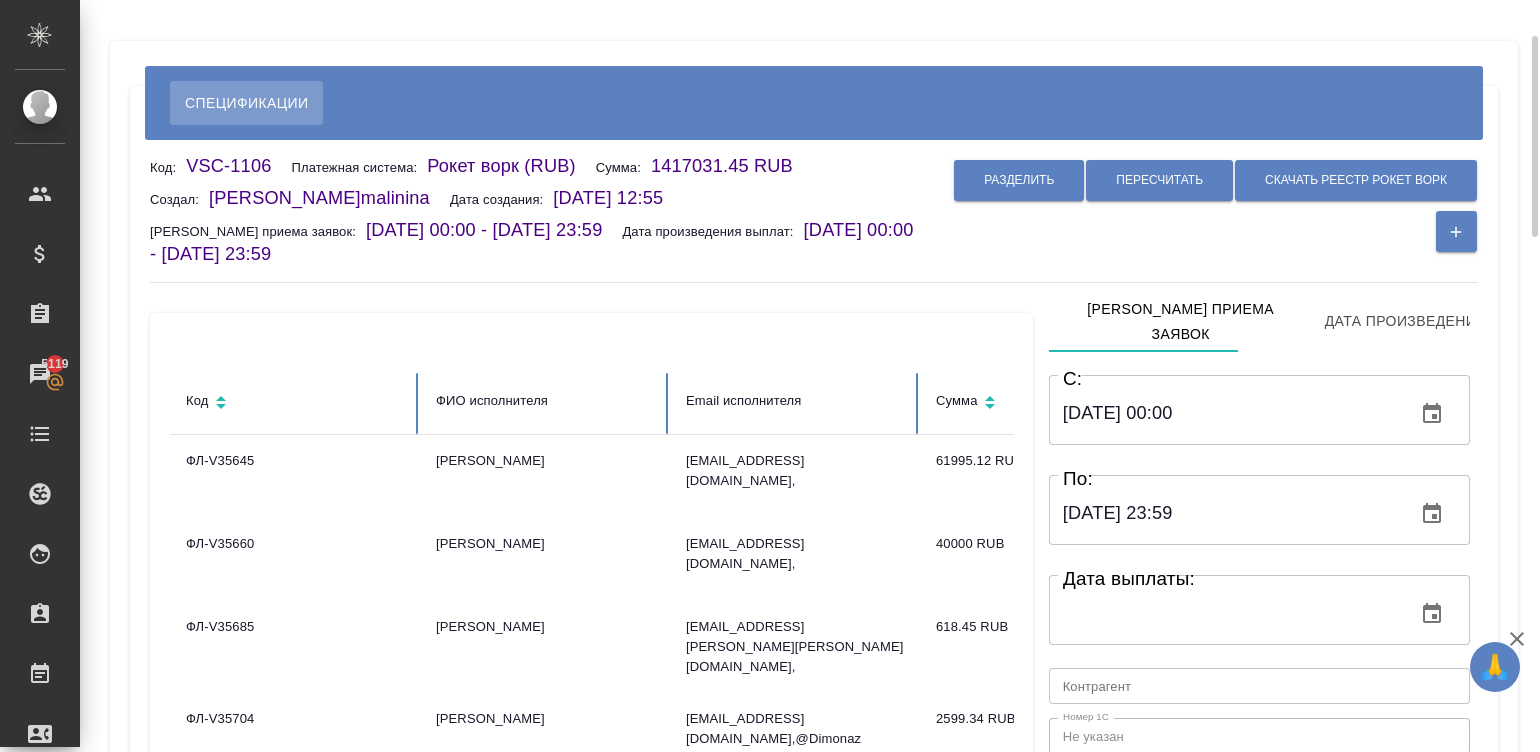 scroll, scrollTop: 29, scrollLeft: 0, axis: vertical 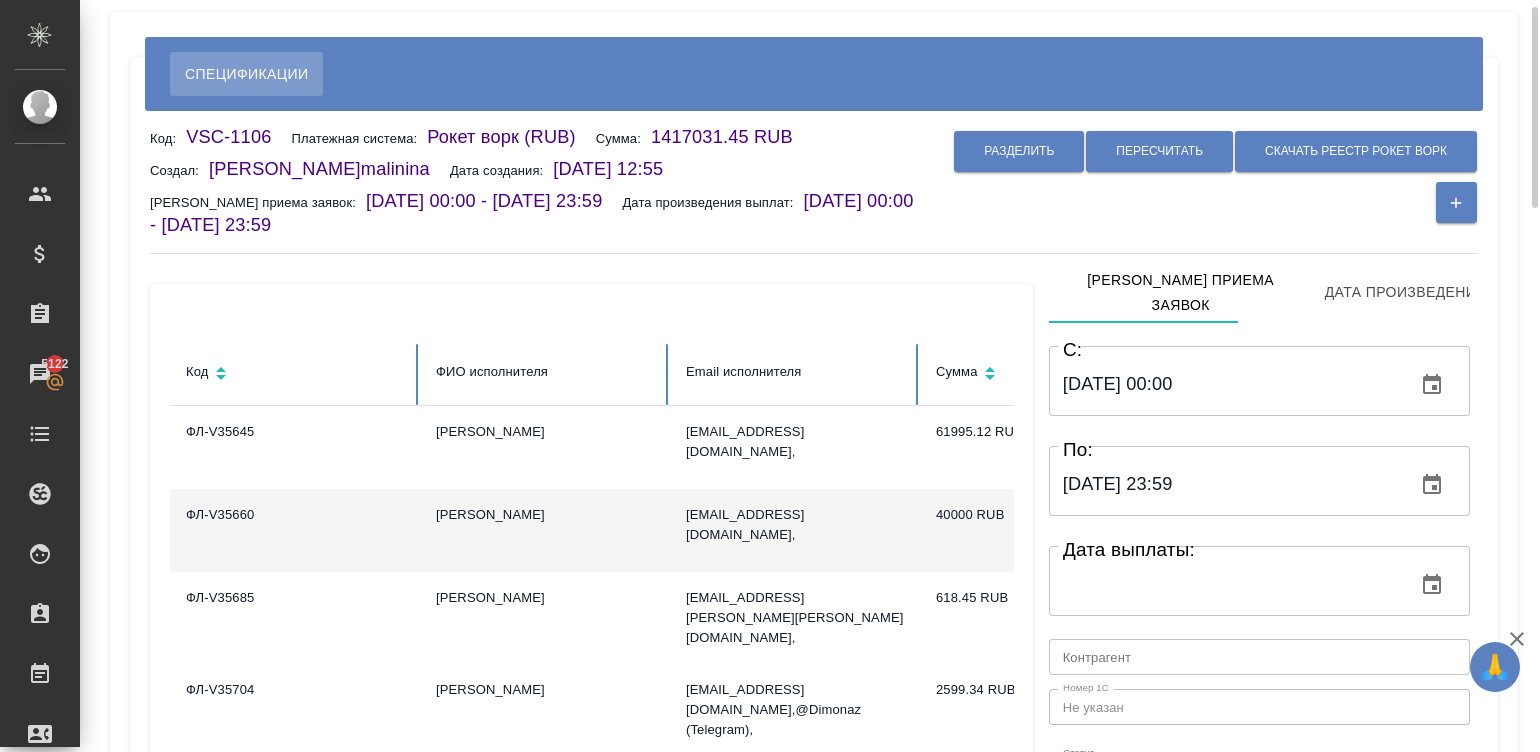 click on "Зененко Мария Андреевна" at bounding box center [545, 530] 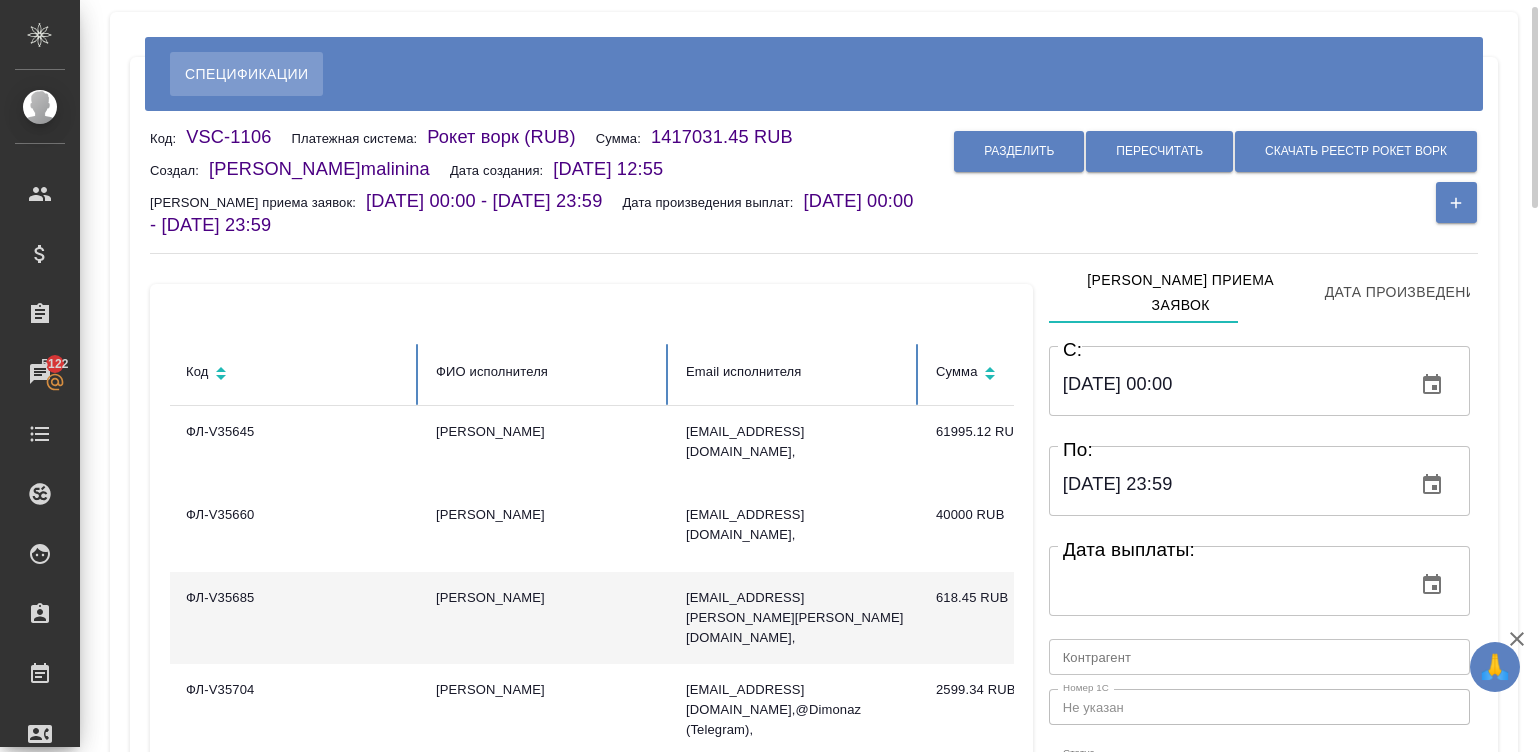 click on "Бабак Мария Александровна" at bounding box center [545, 618] 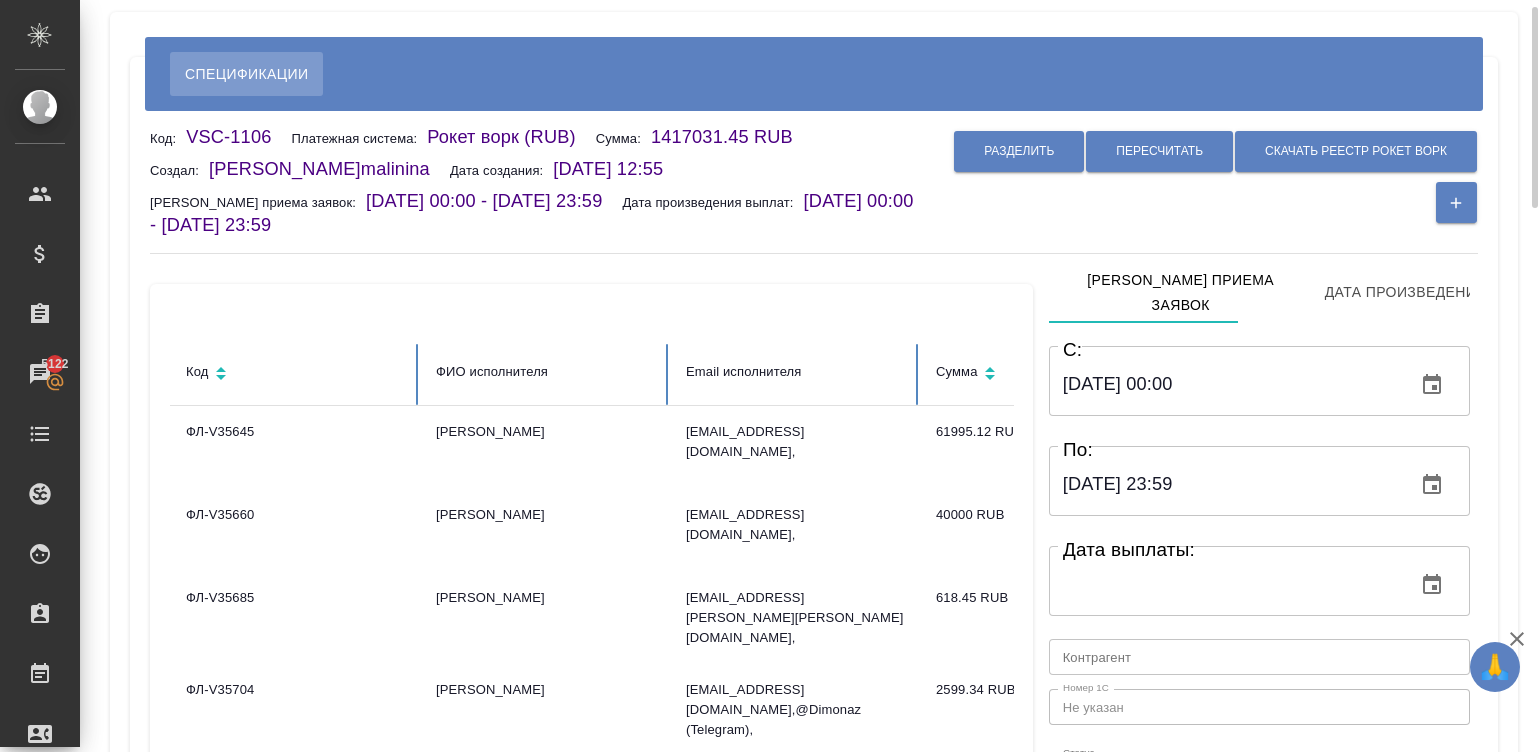 click on "Разделить Пересчитать Скачать реестр рокет ворк" at bounding box center (1201, 177) 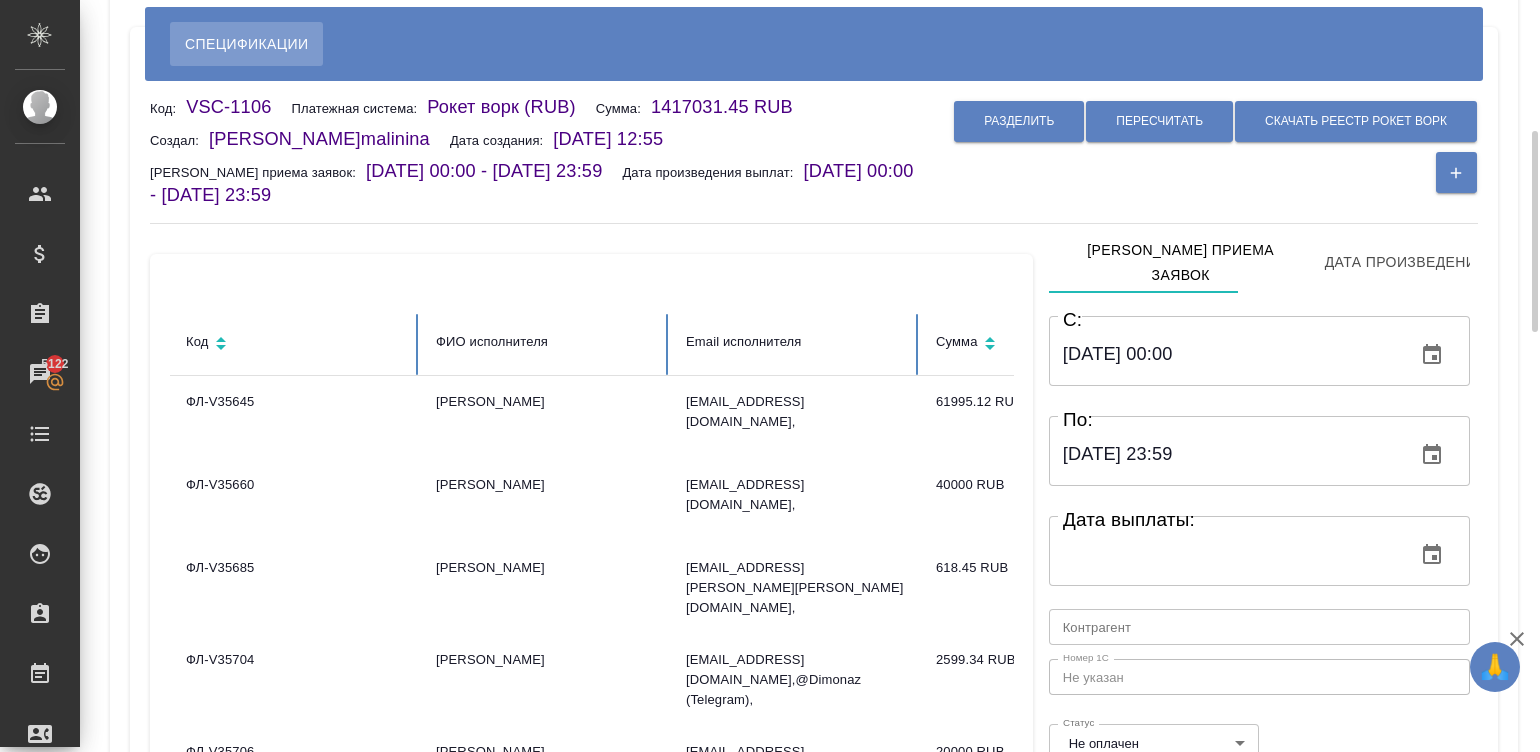 scroll, scrollTop: 150, scrollLeft: 0, axis: vertical 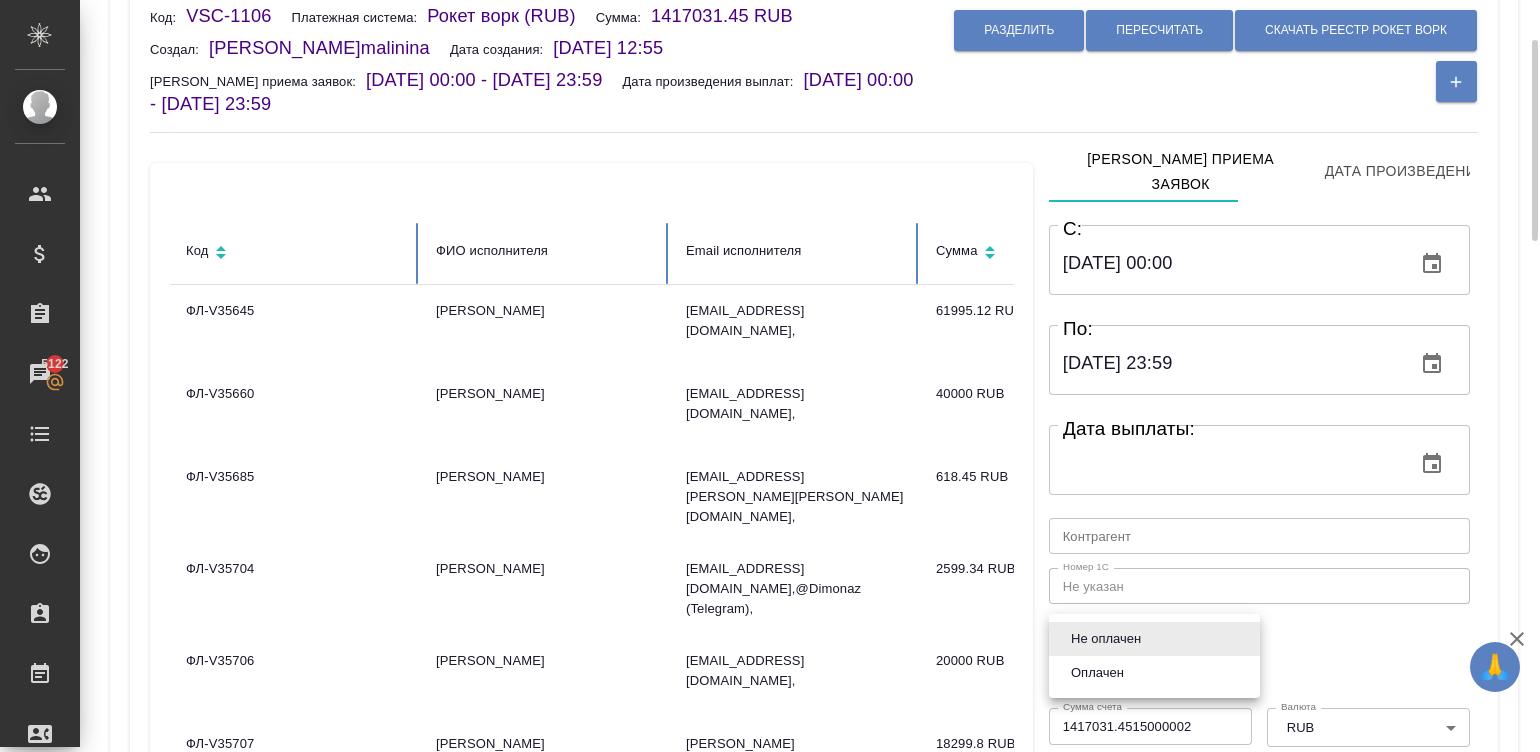 click on "🙏 .cls-1
fill:#fff;
AWATERA Малинина Мария m.malinina Клиенты Спецификации Заказы 5122 Чаты Todo Проекты SC Исполнители Кандидаты Работы Входящие заявки Заявки на доставку Рекламации Проекты процессинга Конференции Выйти Спецификации Код: VSC-1106 Платежная система: Рокет ворк (RUB) Сумма: 1417031.45 RUB Создал: Малинина Мария m.malinina Дата создания: 02.06.2025, 12:55 Дата приема заявок: 01.05.2025, 00:00 - 01.06.2025, 23:59 Дата произведения выплат: 01.06.2025, 00:00 - 30.06.2025, 23:59 Разделить Пересчитать Скачать реестр рокет ворк Код ФИО исполнителя Email исполнителя Сумма ФЛ-V35645 Болотова Юлия Викторовна ФЛ-V35660" at bounding box center (770, 376) 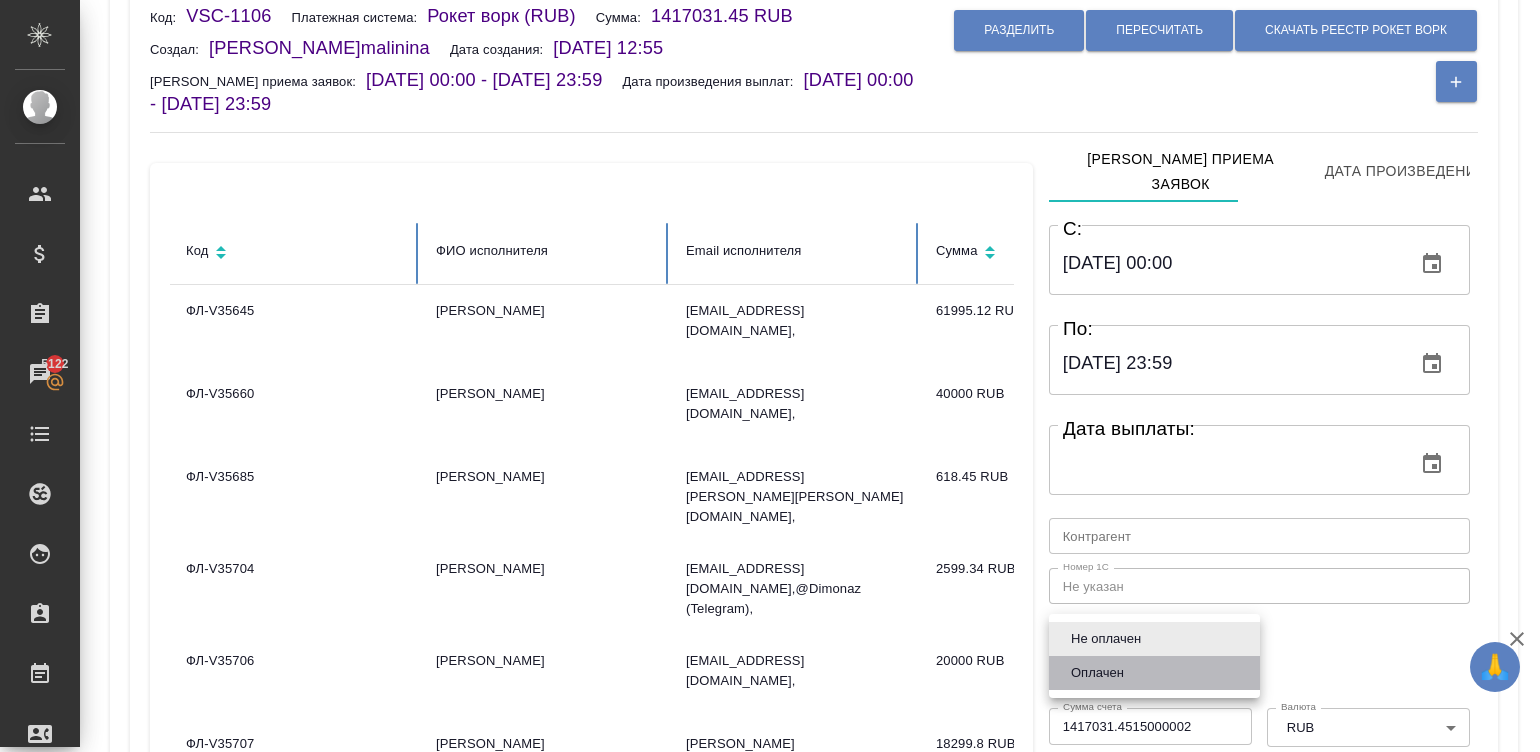 click on "Оплачен" at bounding box center (1154, 673) 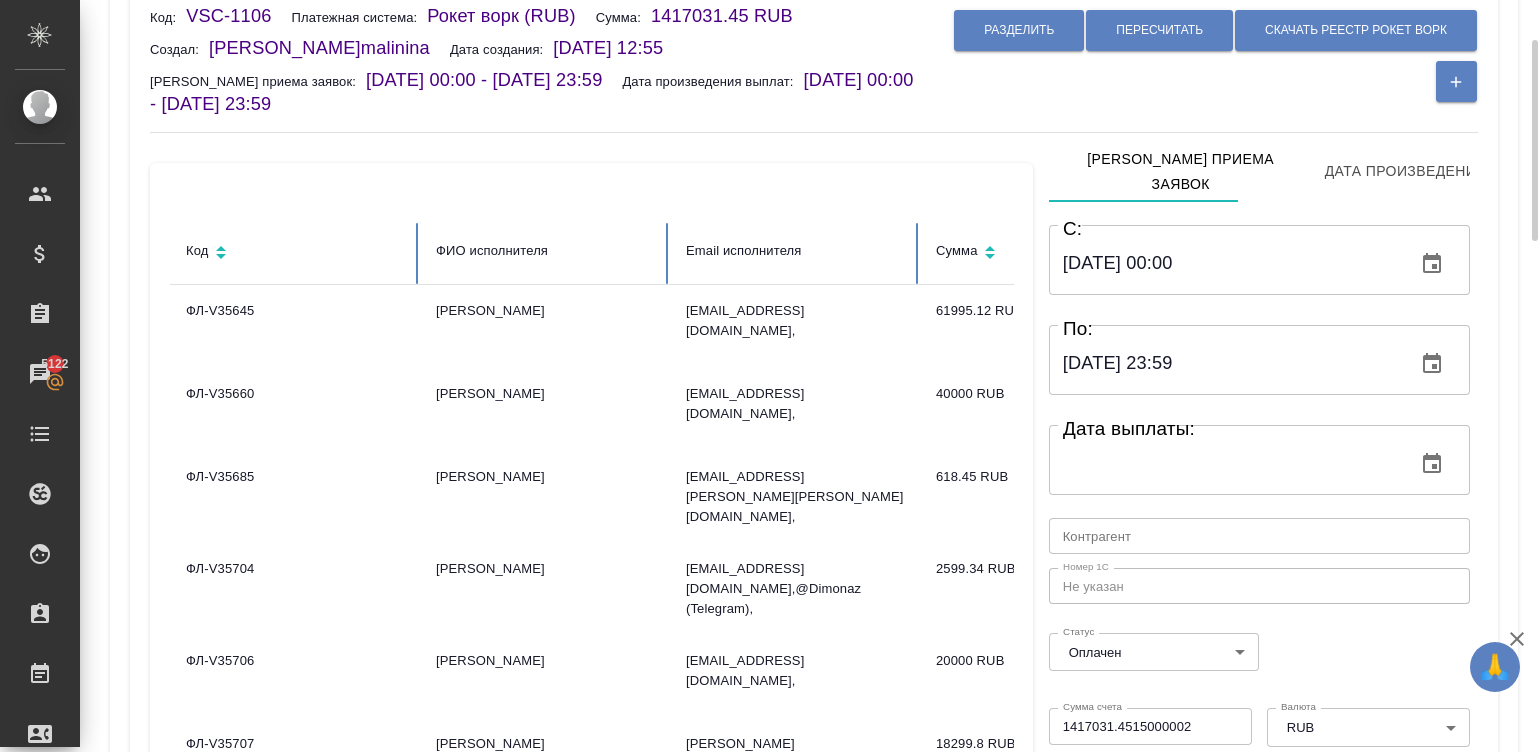 click on "C: 01.05.2025 00:00 C: По: 01.06.2025 23:59 По: Дата выплаты: Дата выплаты: Контрагент Контрагент Номер 1С Не указан Номер 1С Статус Оплачен payed Статус Сумма счета 1417031.4515000002 Сумма счета Валюта RUB RUB Валюта Сохранить" at bounding box center (1259, 536) 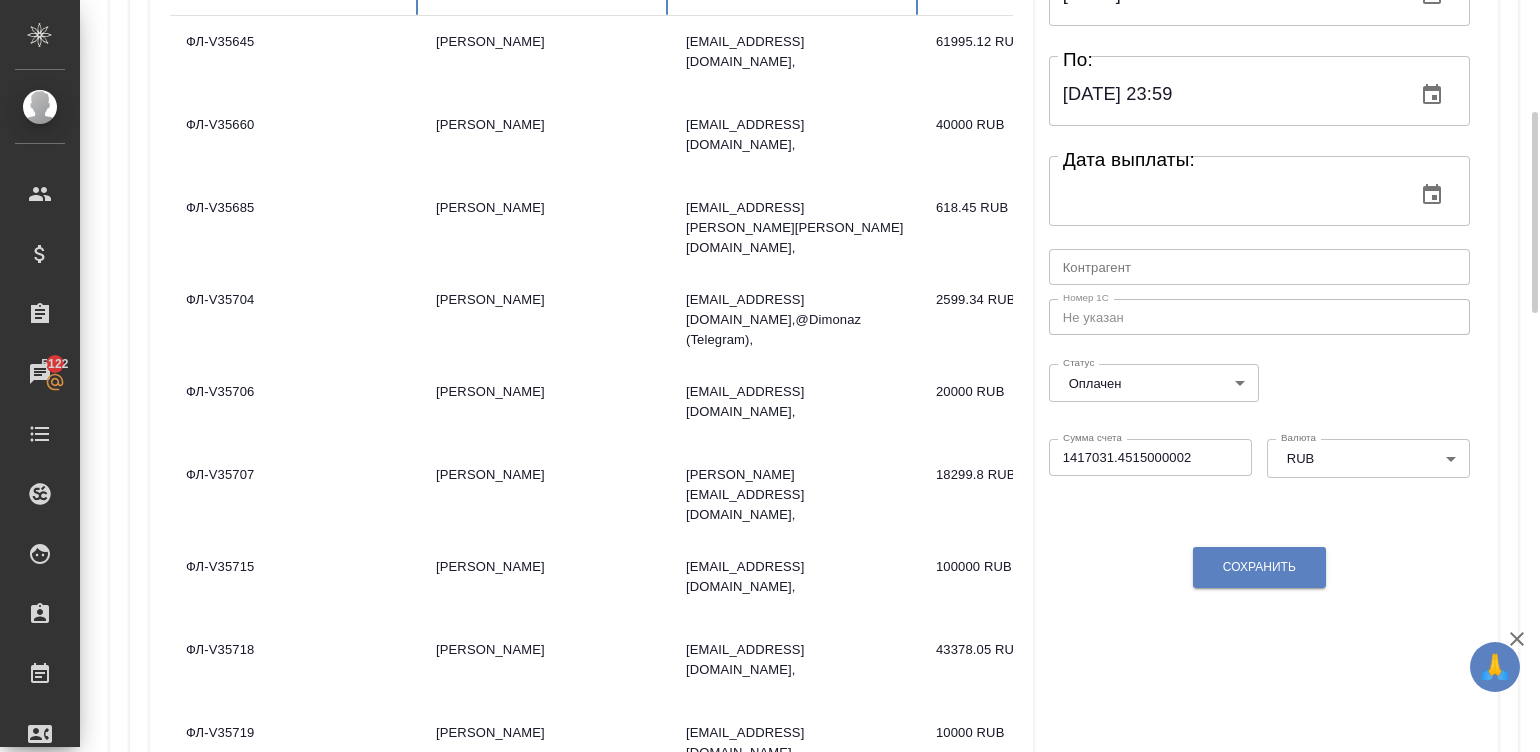 scroll, scrollTop: 449, scrollLeft: 0, axis: vertical 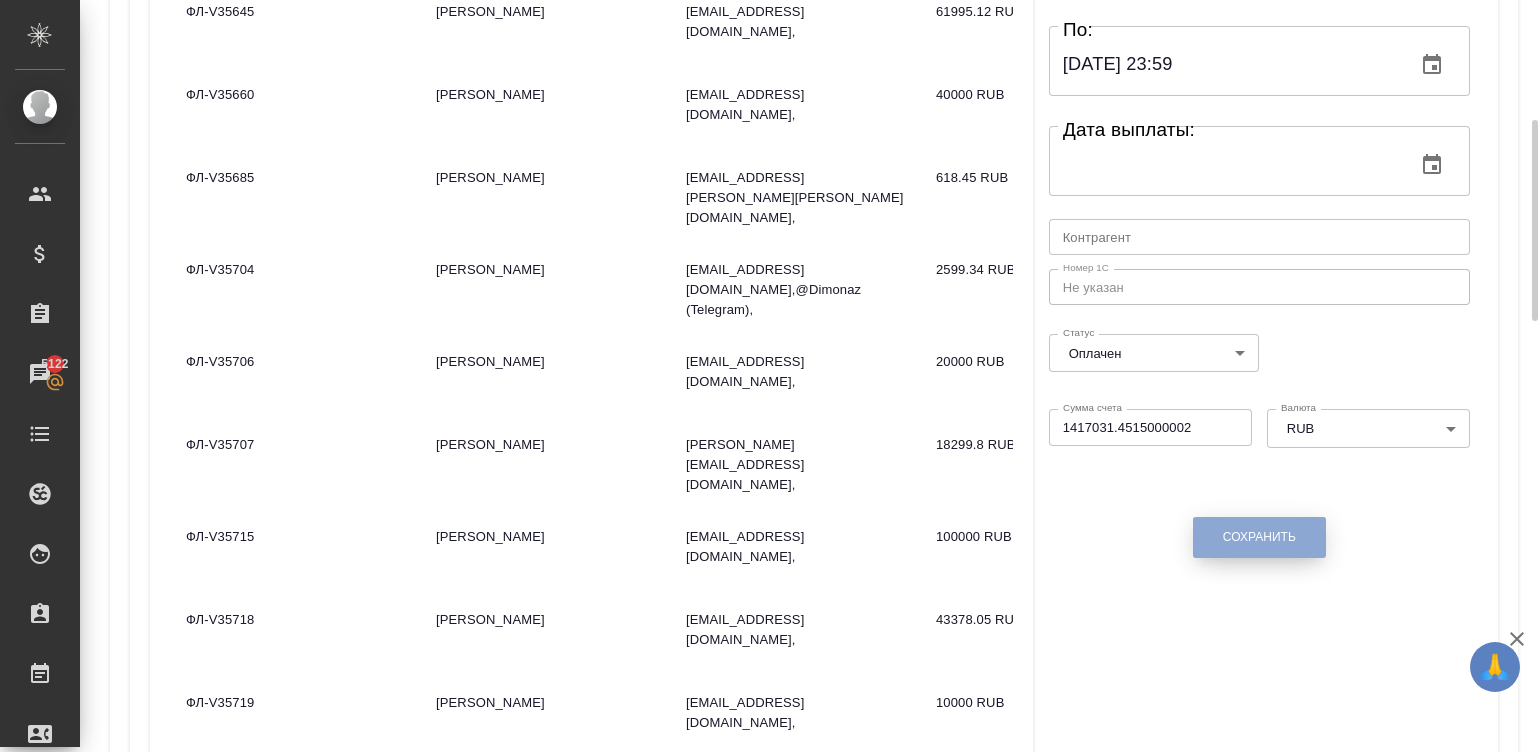 click on "Сохранить" at bounding box center [1259, 537] 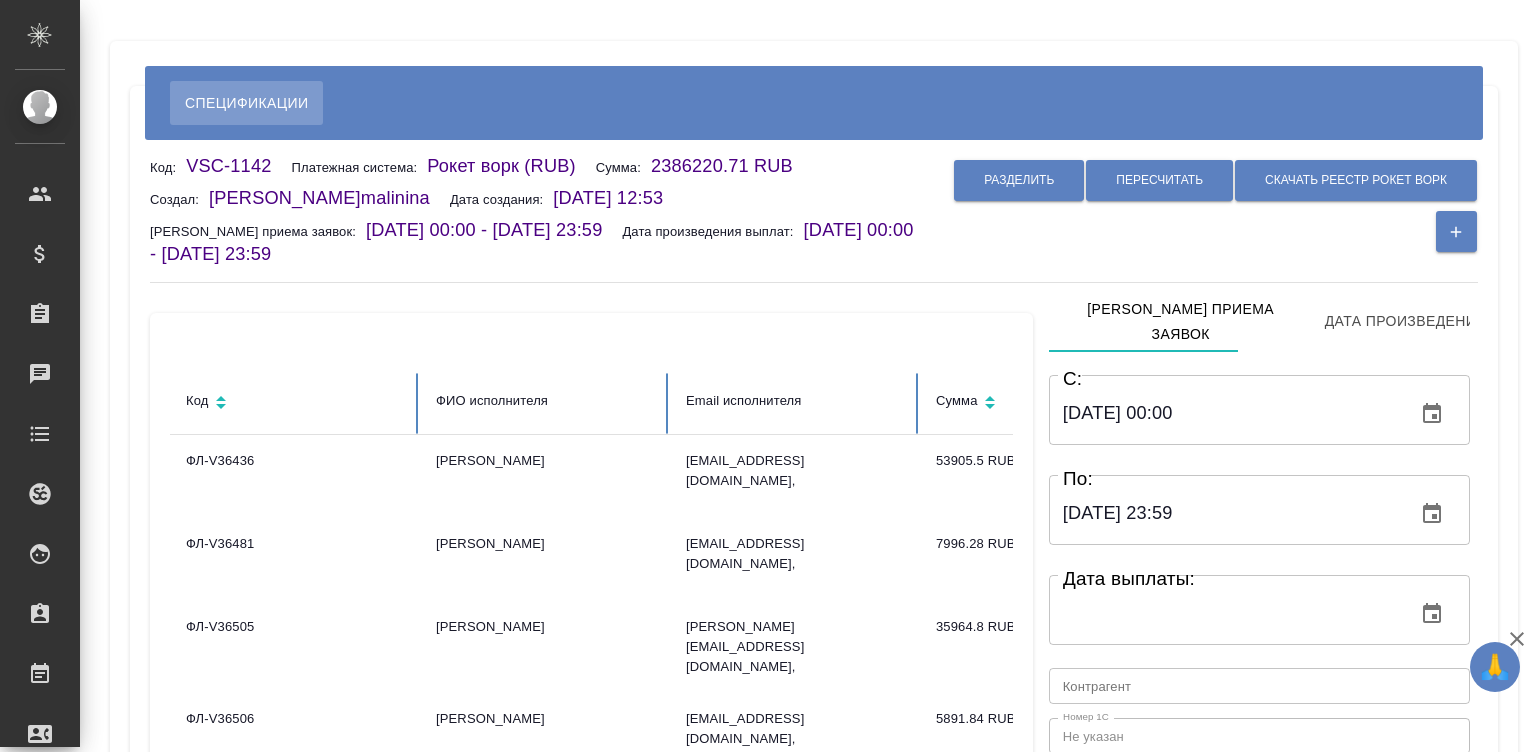 scroll, scrollTop: 0, scrollLeft: 0, axis: both 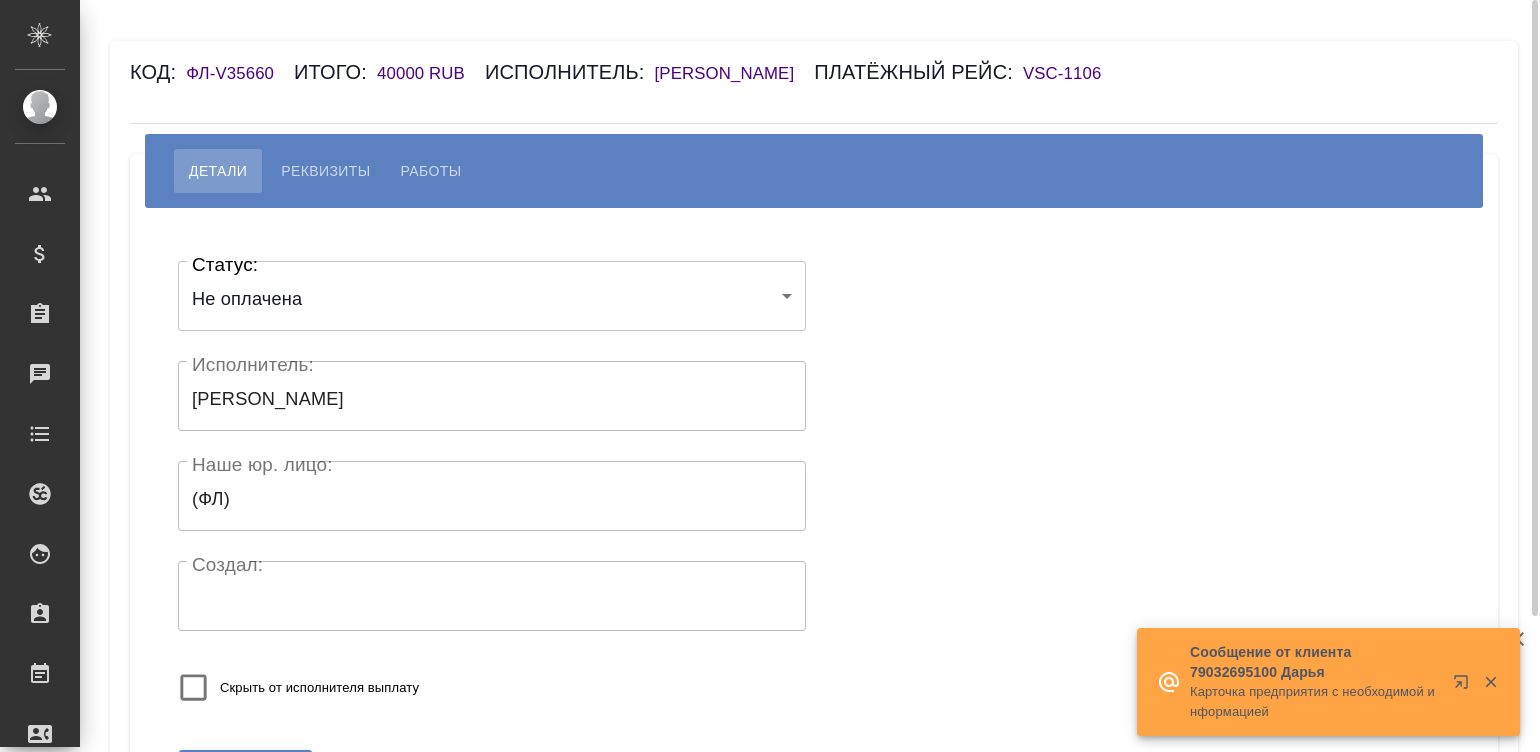 click on "Реквизиты" at bounding box center [325, 171] 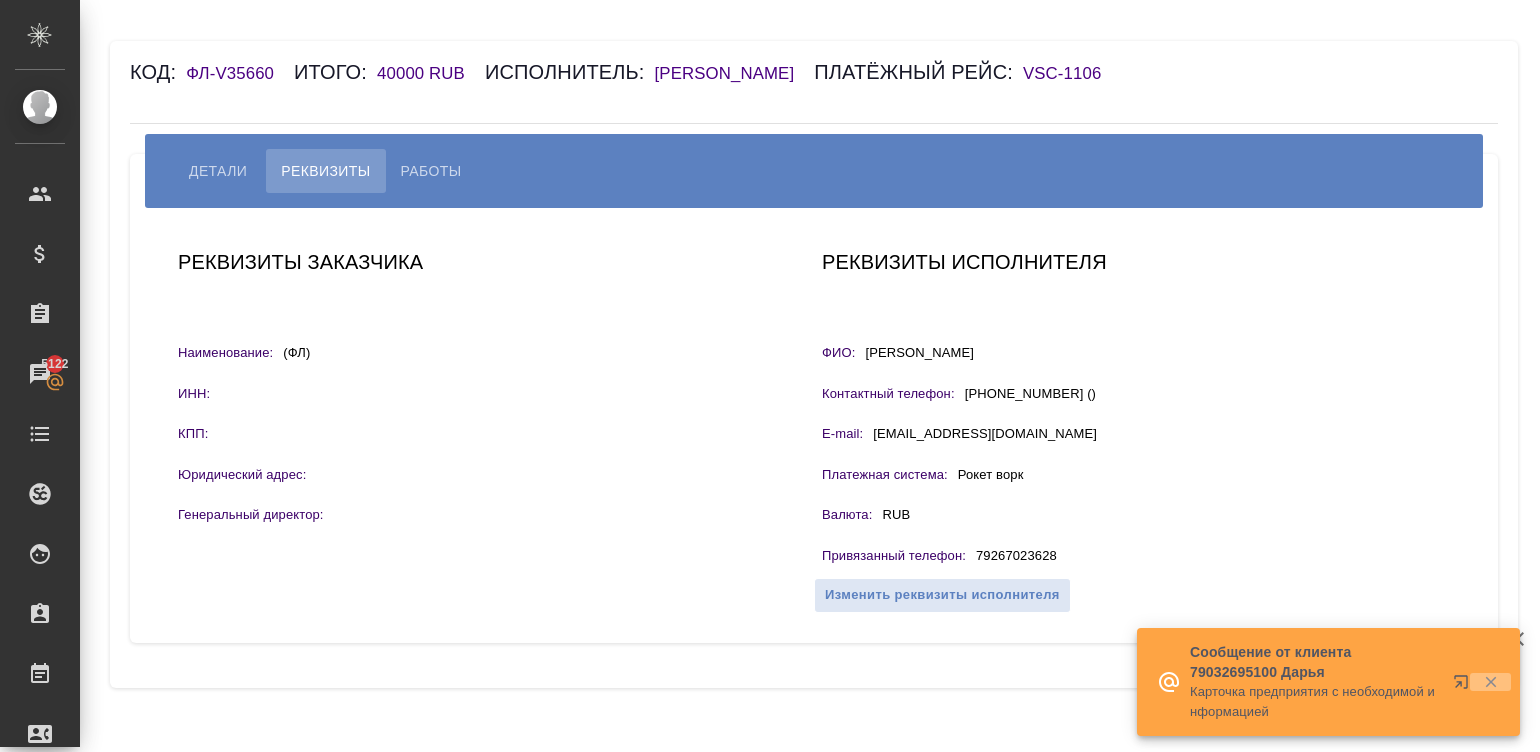click 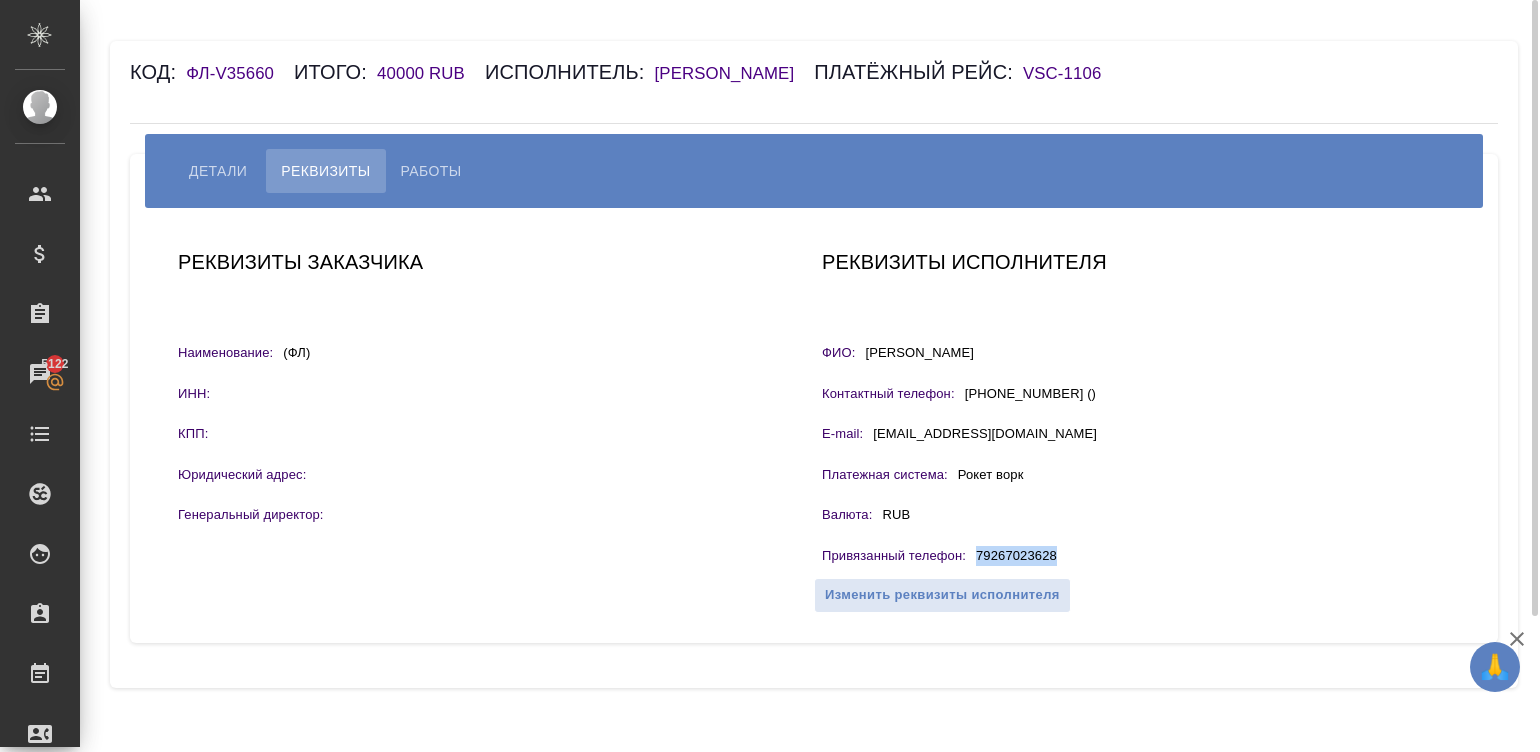drag, startPoint x: 1077, startPoint y: 554, endPoint x: 975, endPoint y: 548, distance: 102.176315 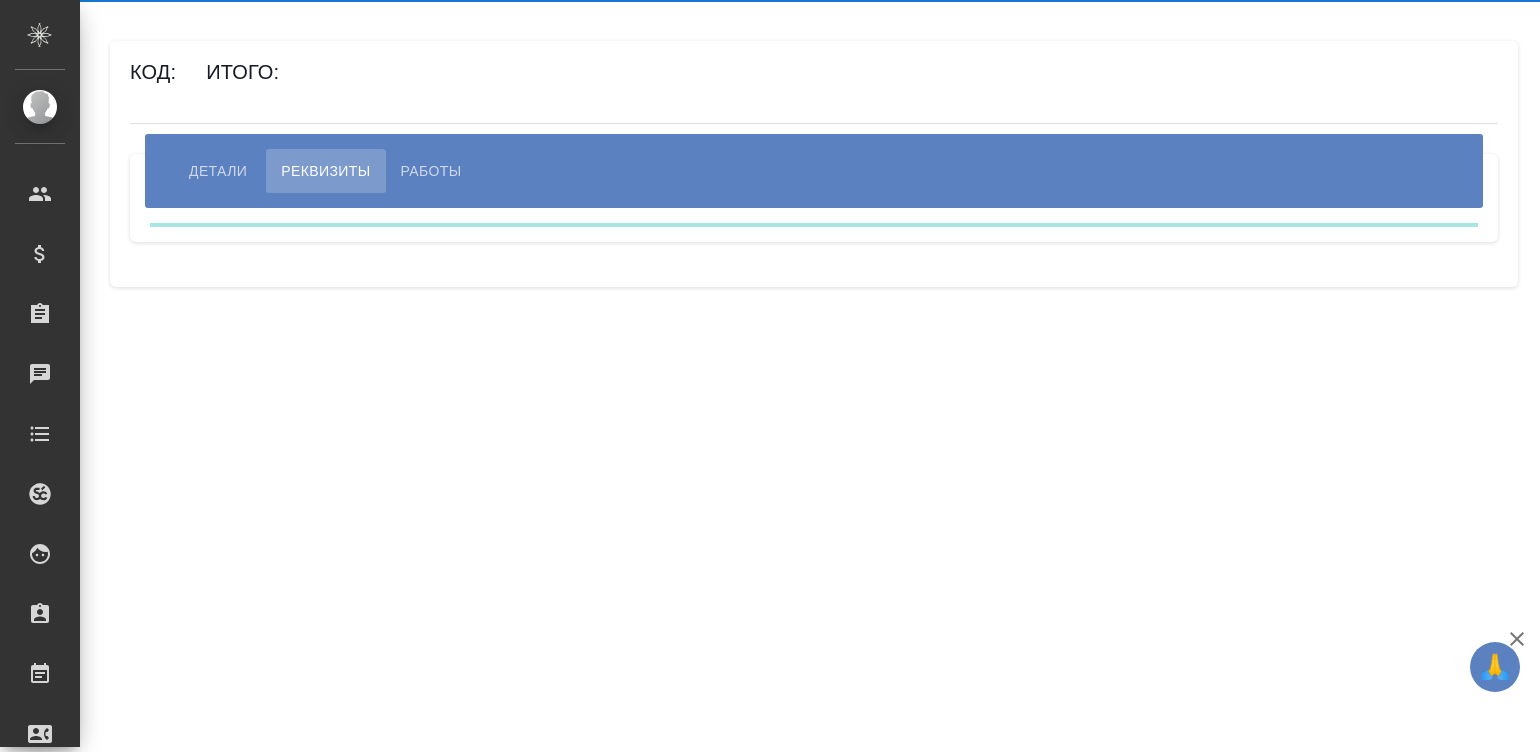 scroll, scrollTop: 0, scrollLeft: 0, axis: both 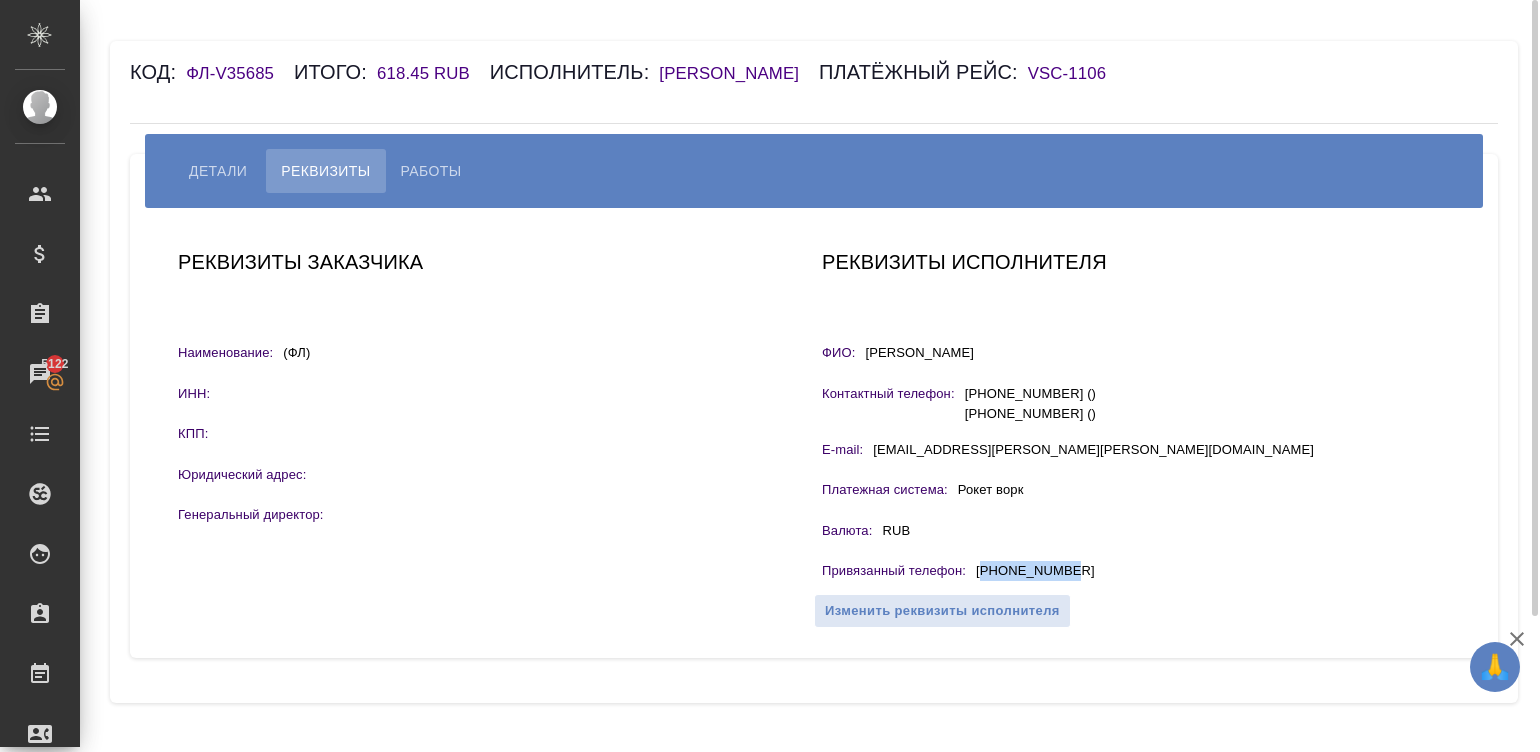 drag, startPoint x: 1084, startPoint y: 563, endPoint x: 983, endPoint y: 569, distance: 101.17806 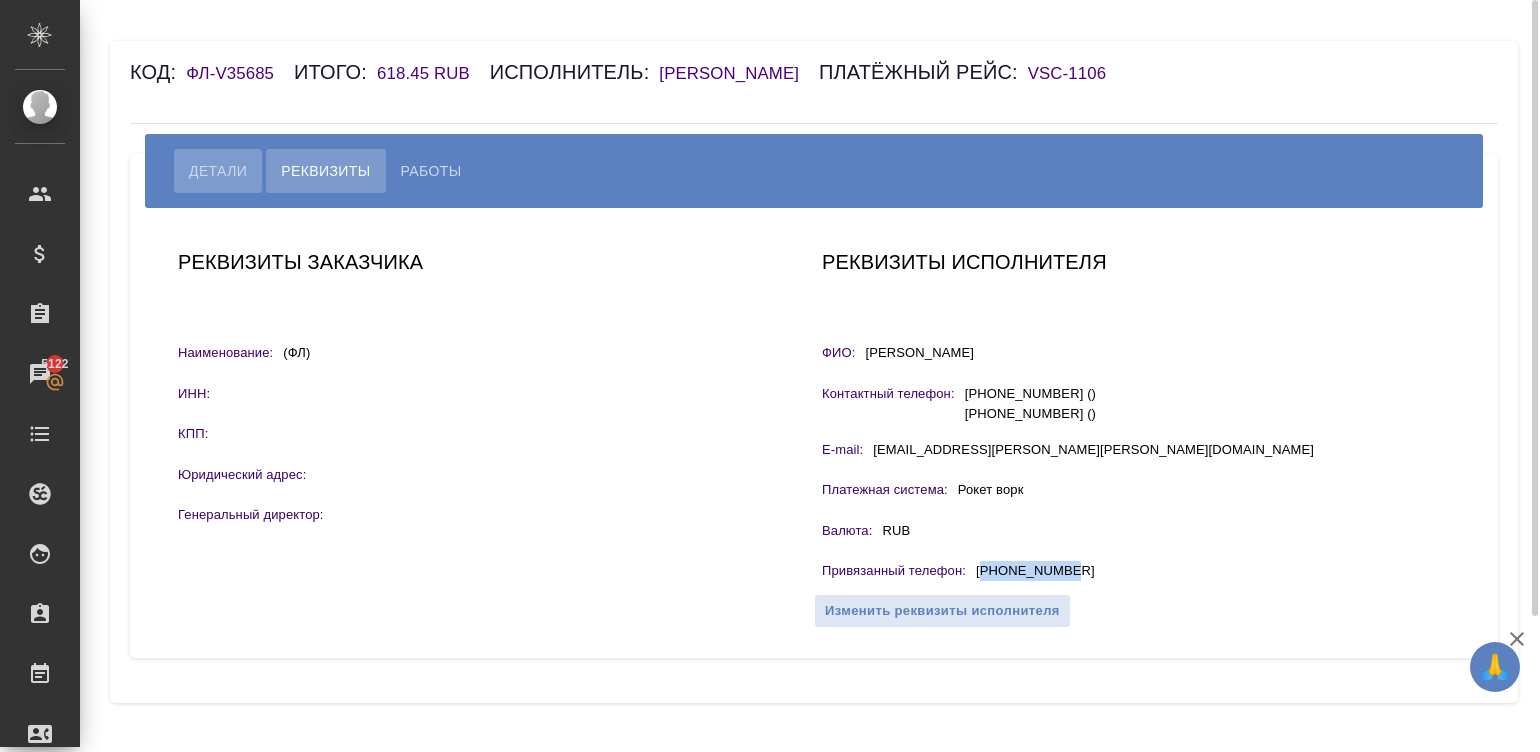 click on "Детали" at bounding box center [218, 171] 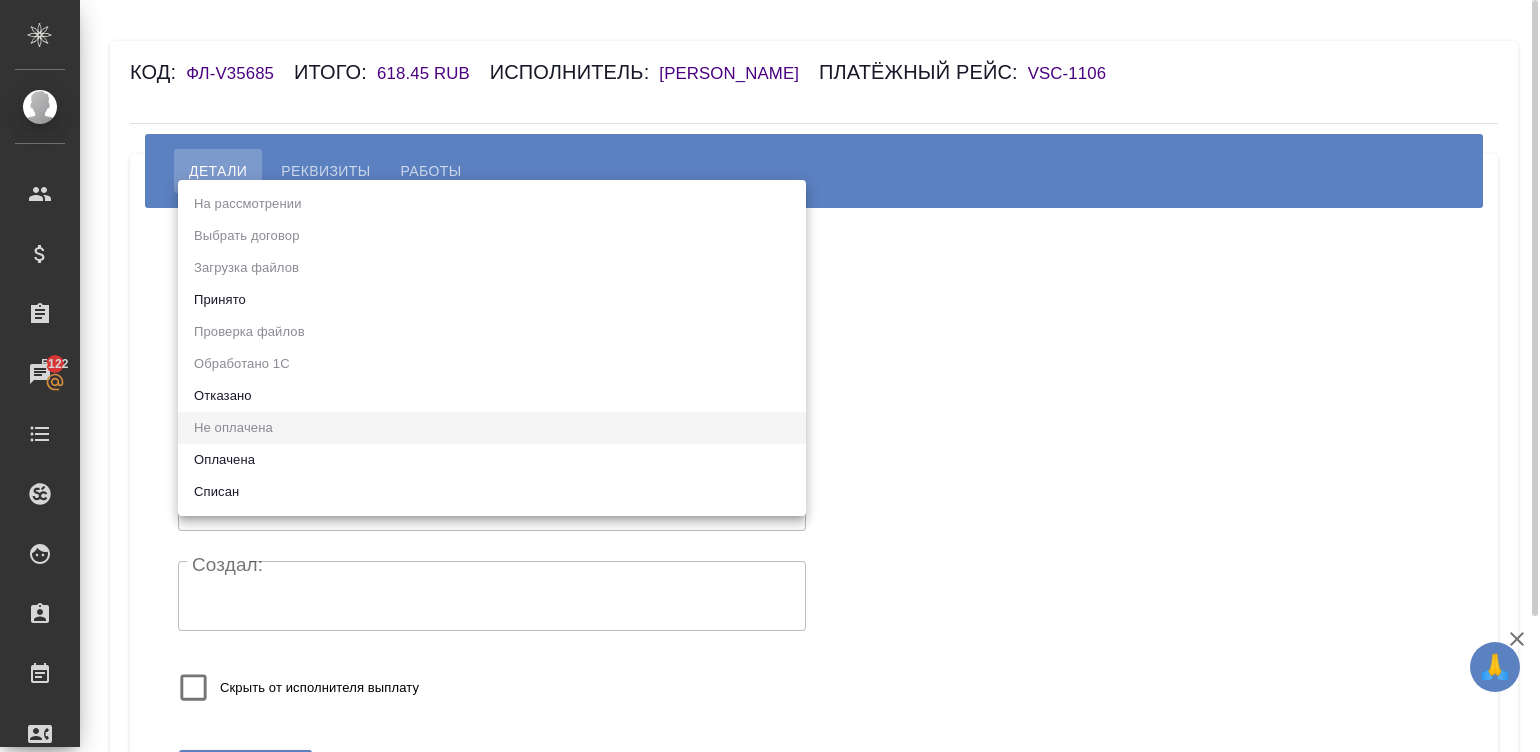 click on "🙏 .cls-1
fill:#fff;
AWATERA [PERSON_NAME][PERSON_NAME] Спецификации Заказы 5122 Чаты Todo Проекты SC Исполнители Кандидаты Работы Входящие заявки Заявки на доставку Рекламации Проекты процессинга Конференции Выйти Код: ФЛ-V35685 Итого: 618.45 RUB Исполнитель: [PERSON_NAME] рейс: VSC-1106 Детали Реквизиты Работы Статус: Не оплачена notPayed Статус: Исполнитель: [PERSON_NAME]: [PERSON_NAME]. лицо: (ФЛ) Наше юр. лицо: Создал: Создал: Скрыть от исполнителя выплату Сохранить .cls-1
fill:#fff;
AWATERA [PERSON_NAME][PERSON_NAME]" at bounding box center [770, 376] 